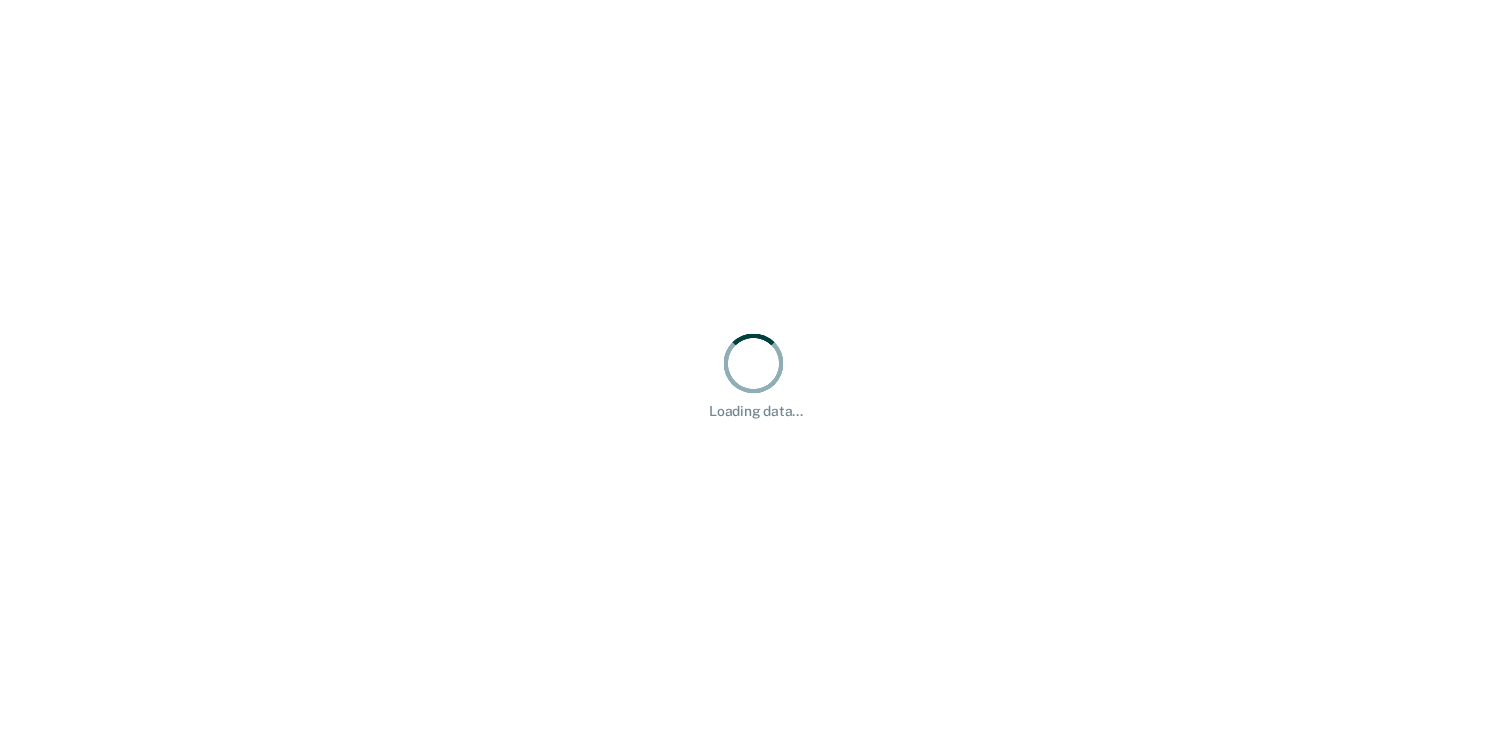 scroll, scrollTop: 0, scrollLeft: 0, axis: both 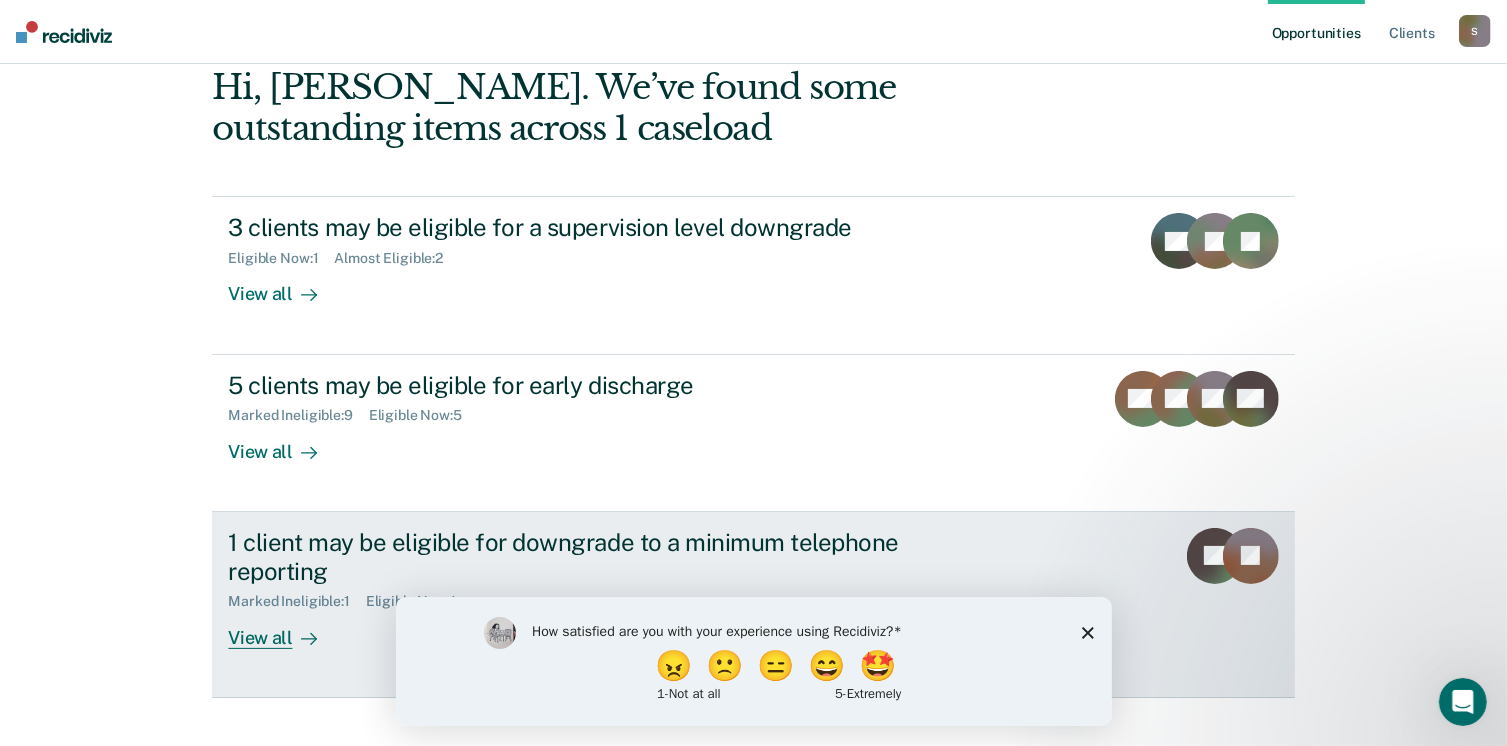 click on "View all" at bounding box center (284, 629) 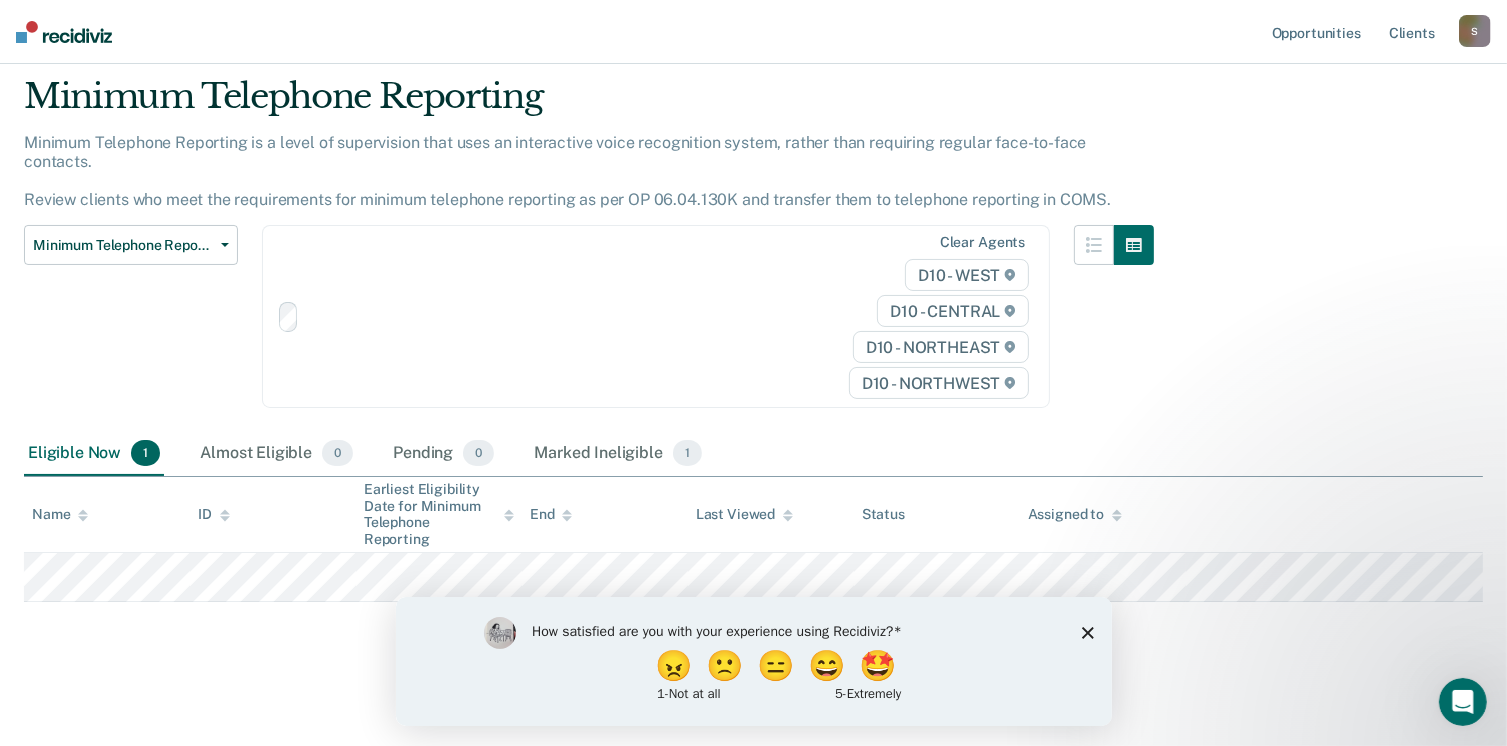 scroll, scrollTop: 0, scrollLeft: 0, axis: both 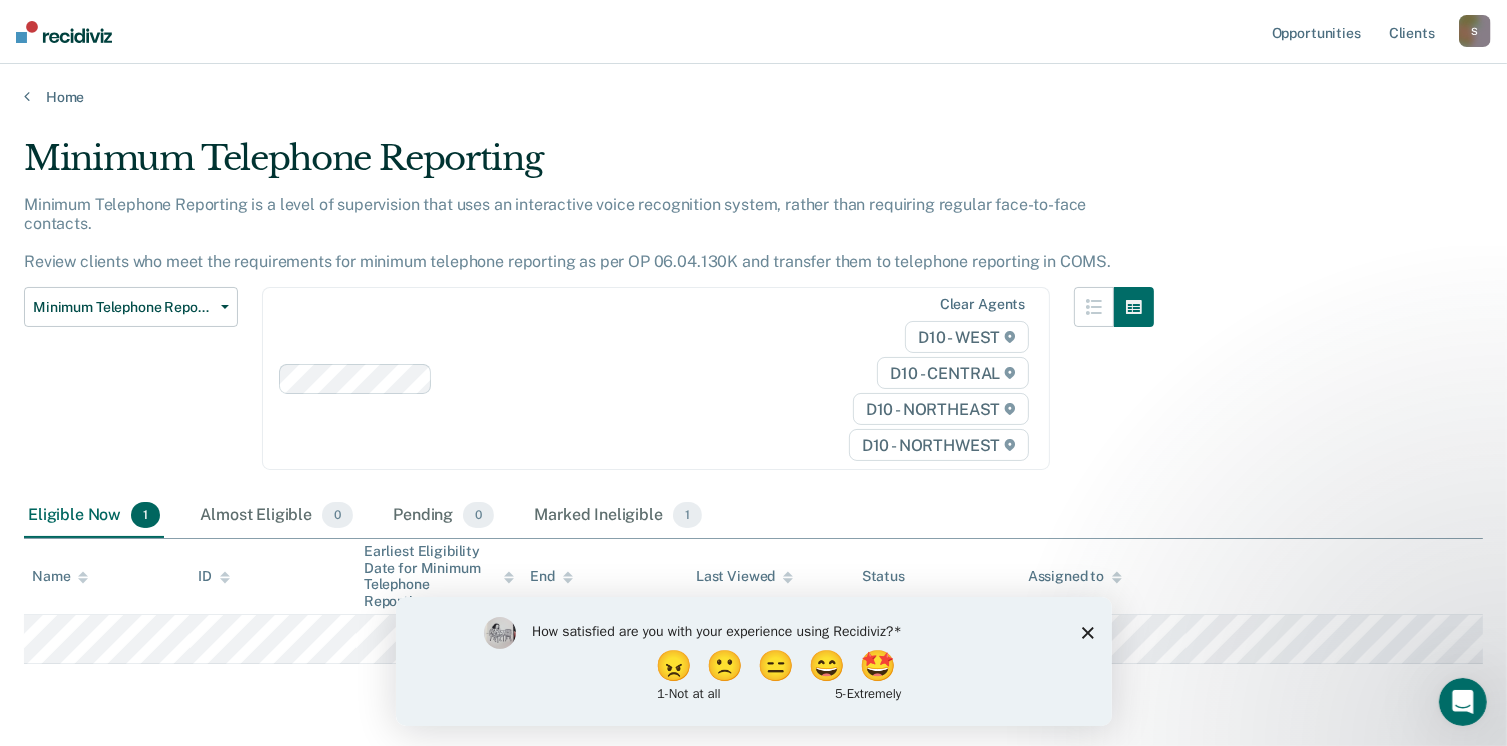 click 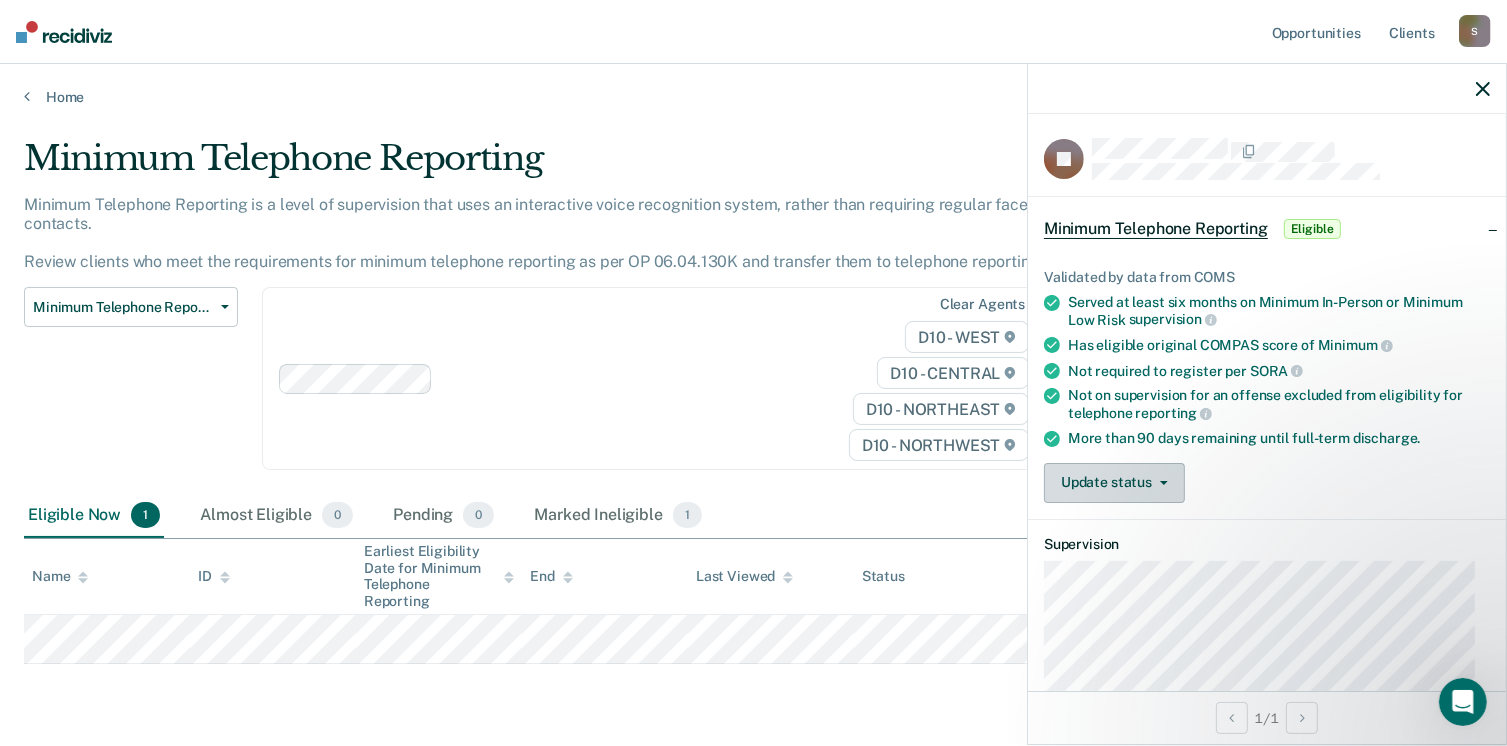 click 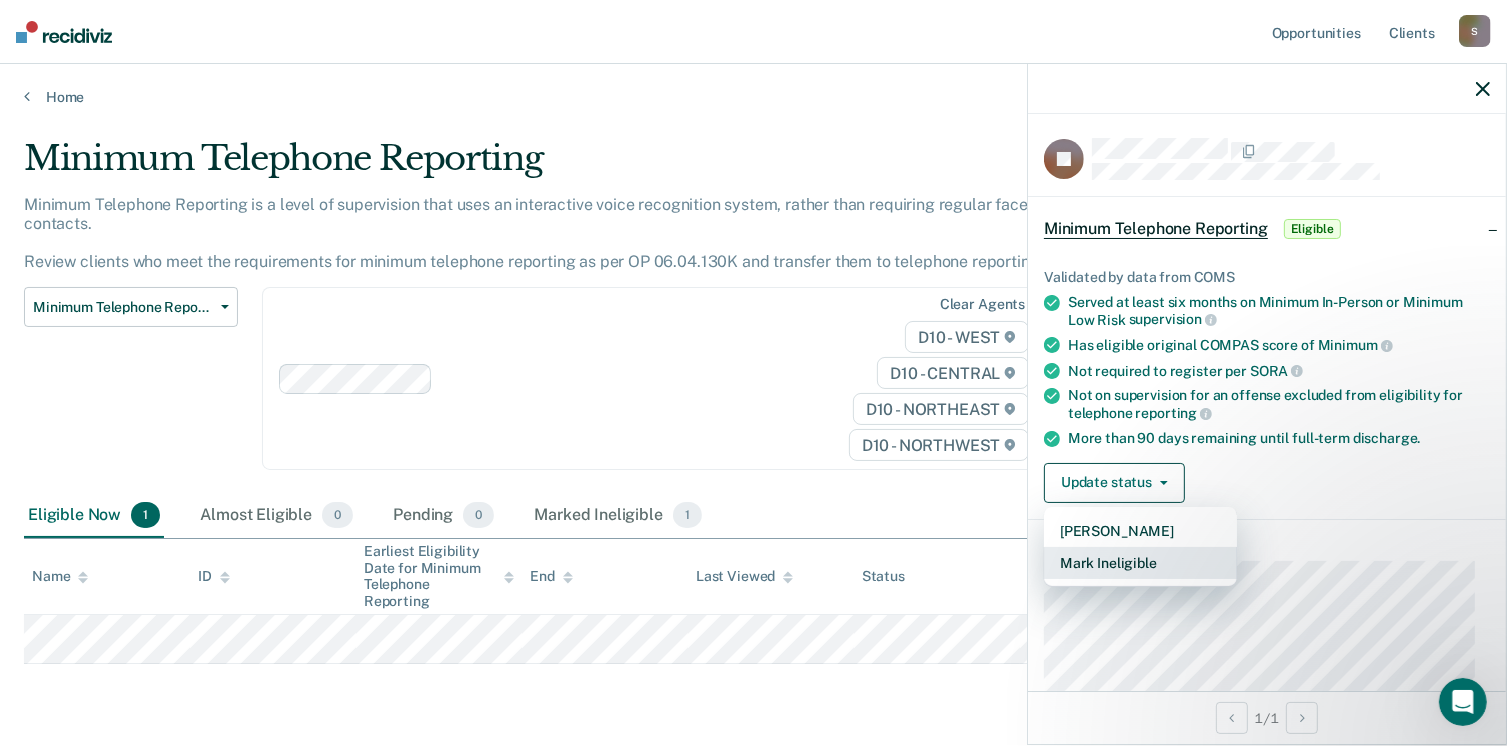 click on "Mark Ineligible" at bounding box center [1140, 563] 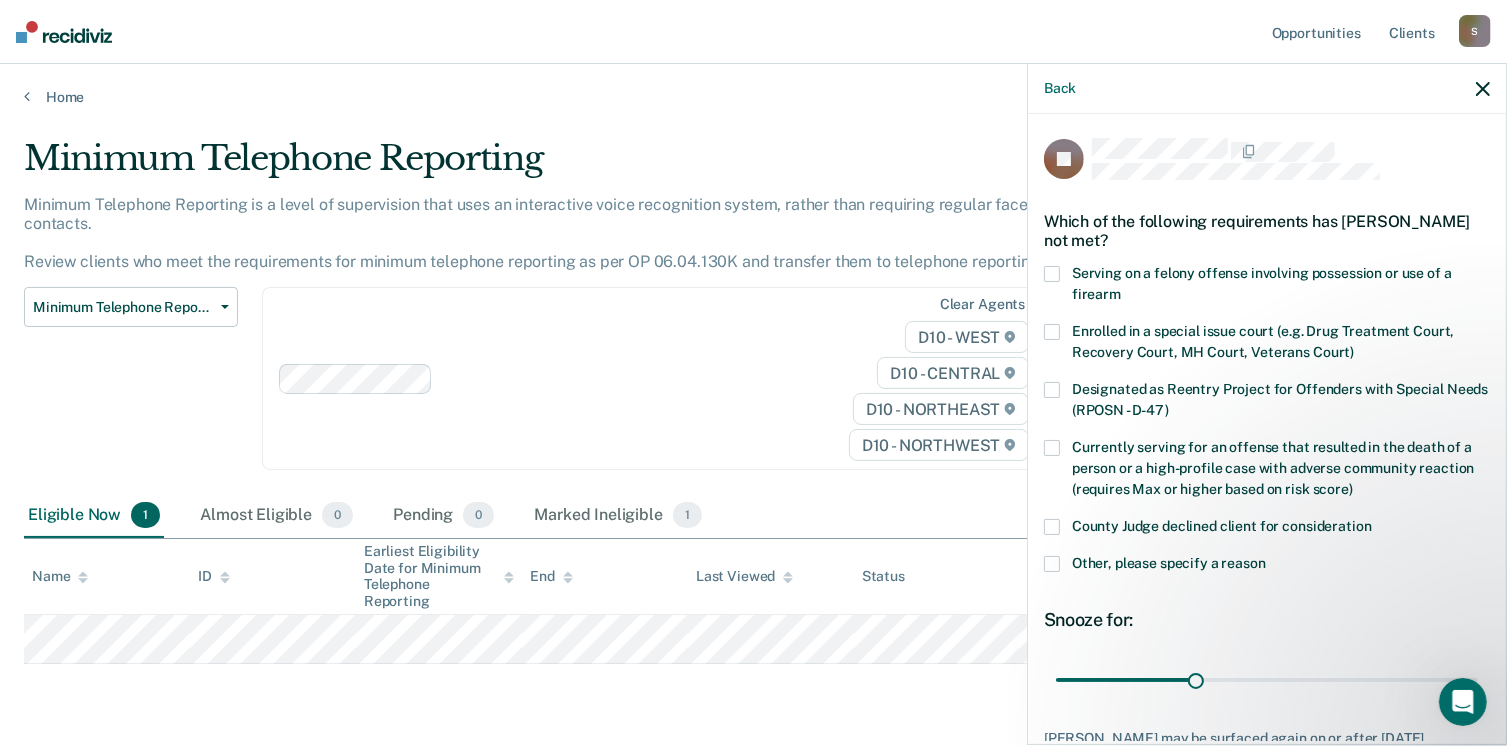 click at bounding box center (1052, 564) 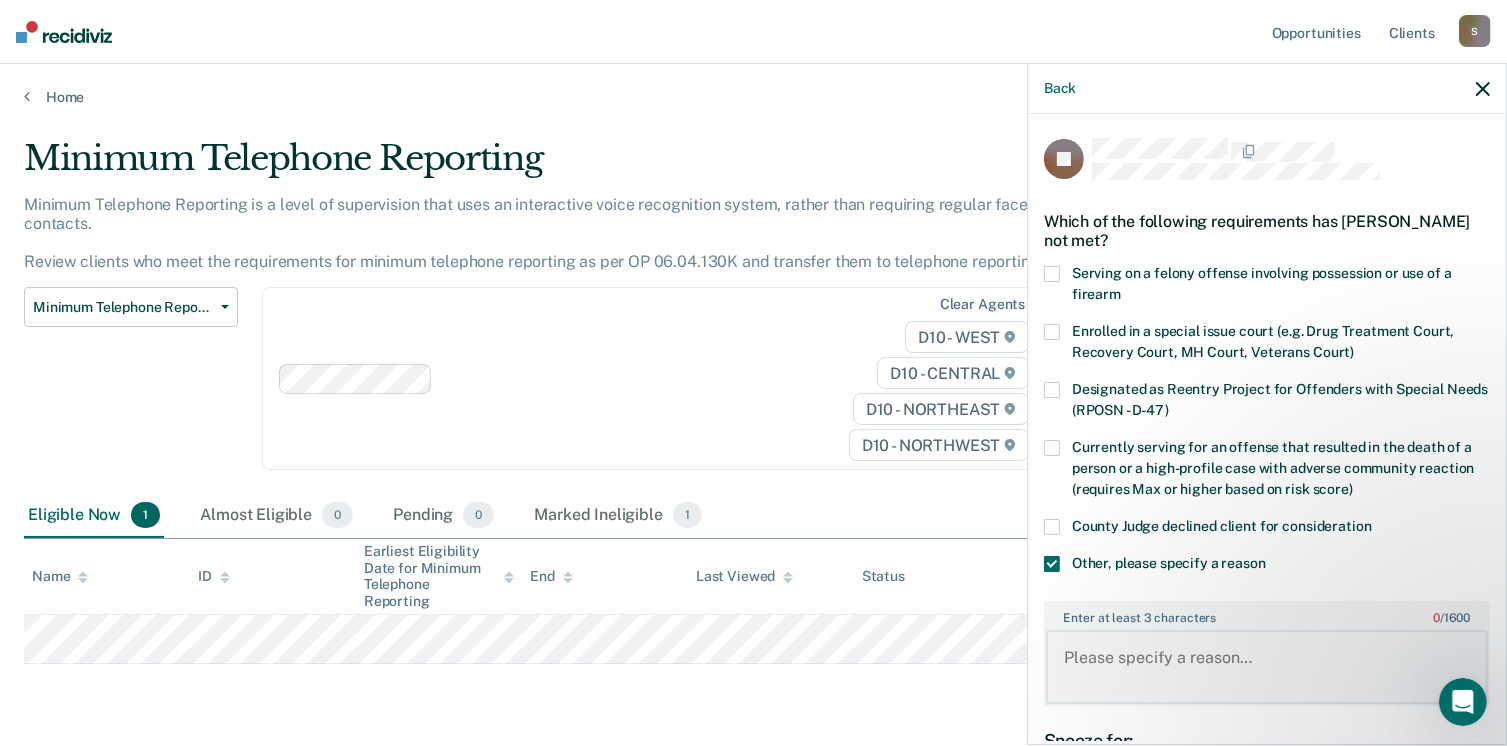 click on "Enter at least 3 characters 0  /  1600" at bounding box center (1267, 667) 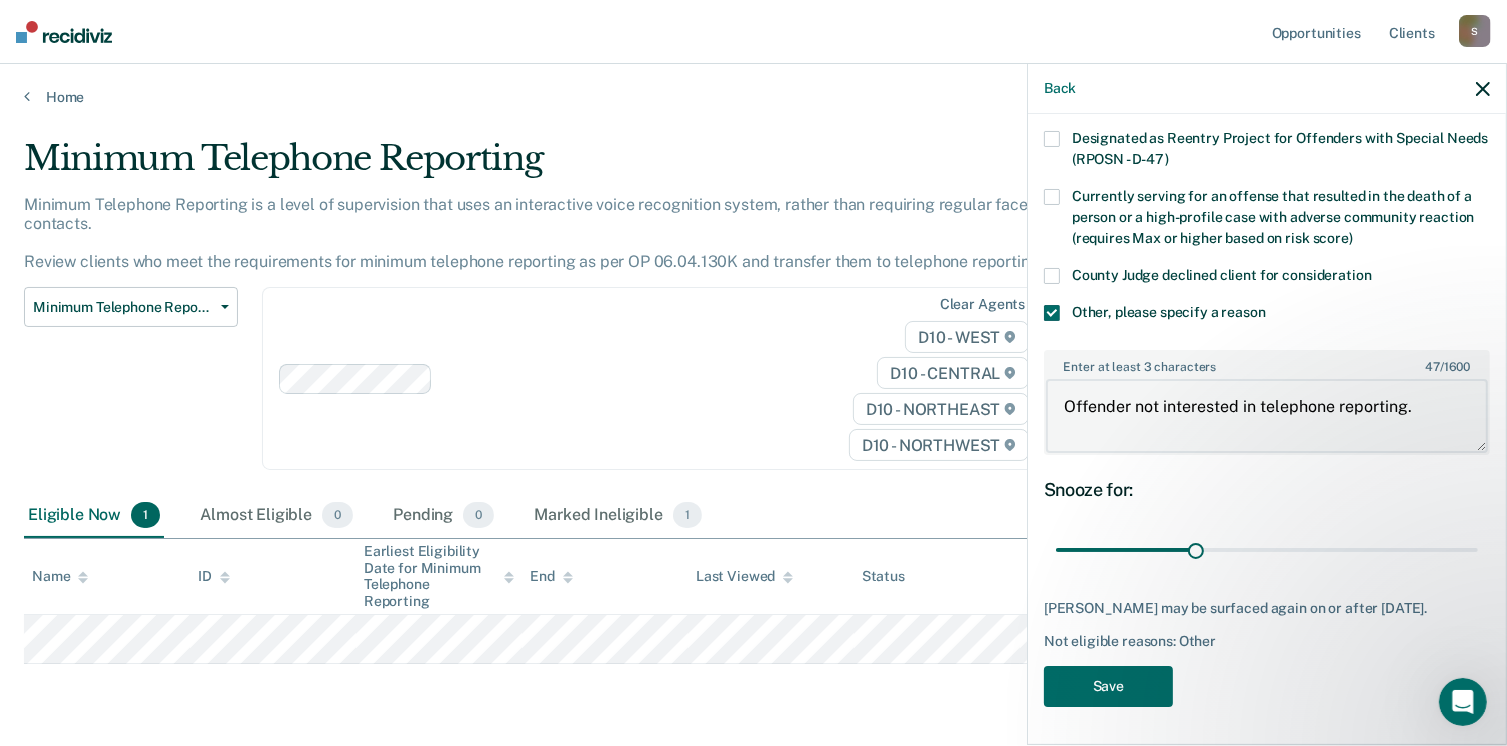 scroll, scrollTop: 265, scrollLeft: 0, axis: vertical 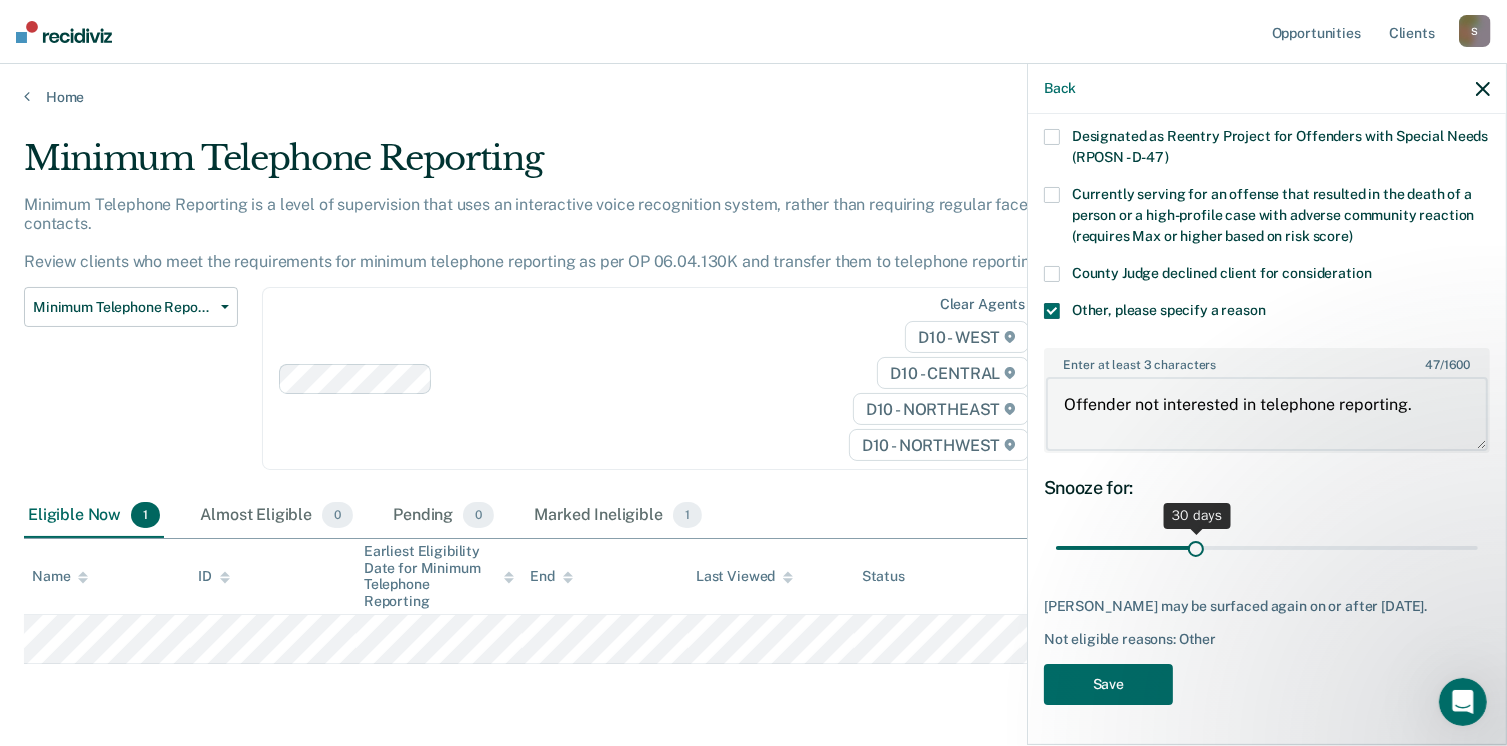 type on "Offender not interested in telephone reporting." 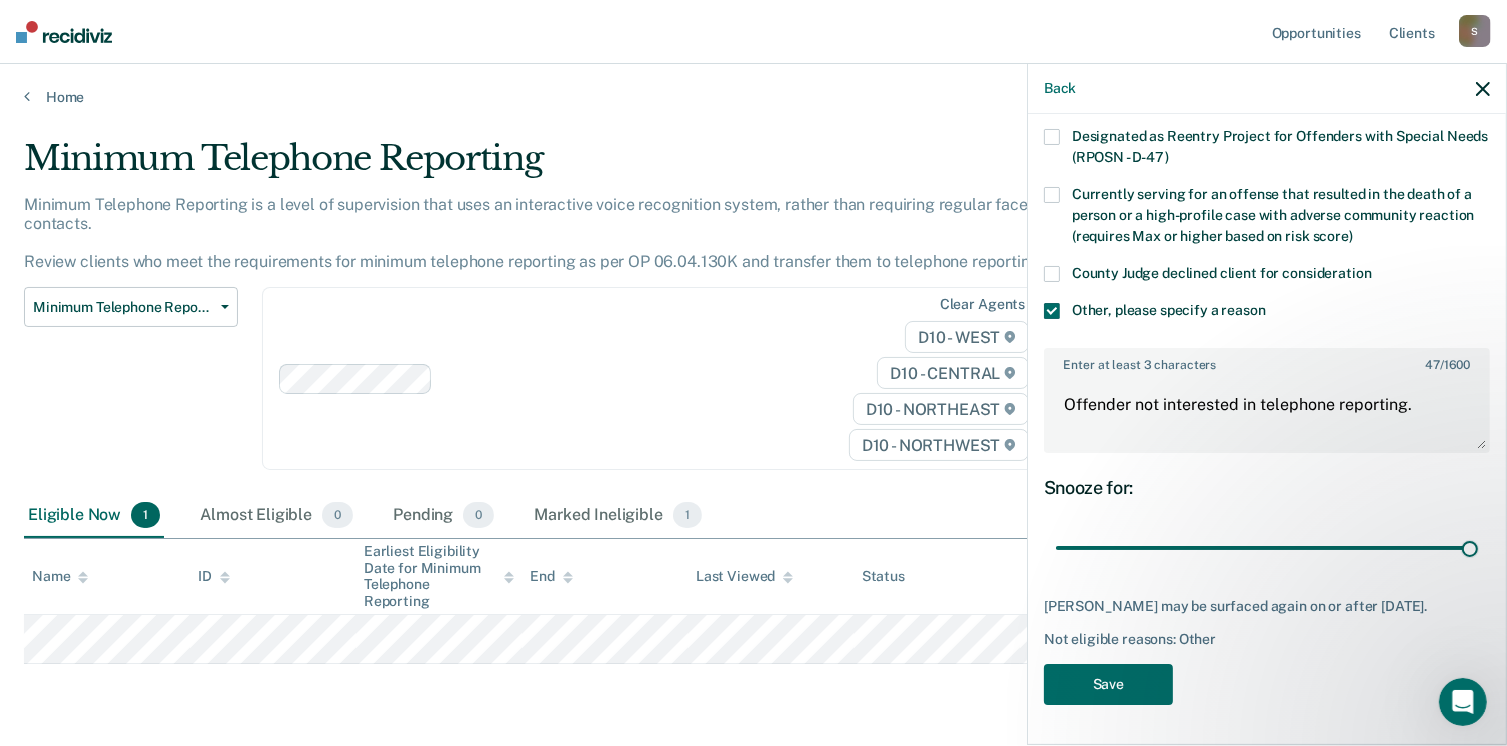 drag, startPoint x: 1191, startPoint y: 533, endPoint x: 1364, endPoint y: 613, distance: 190.60168 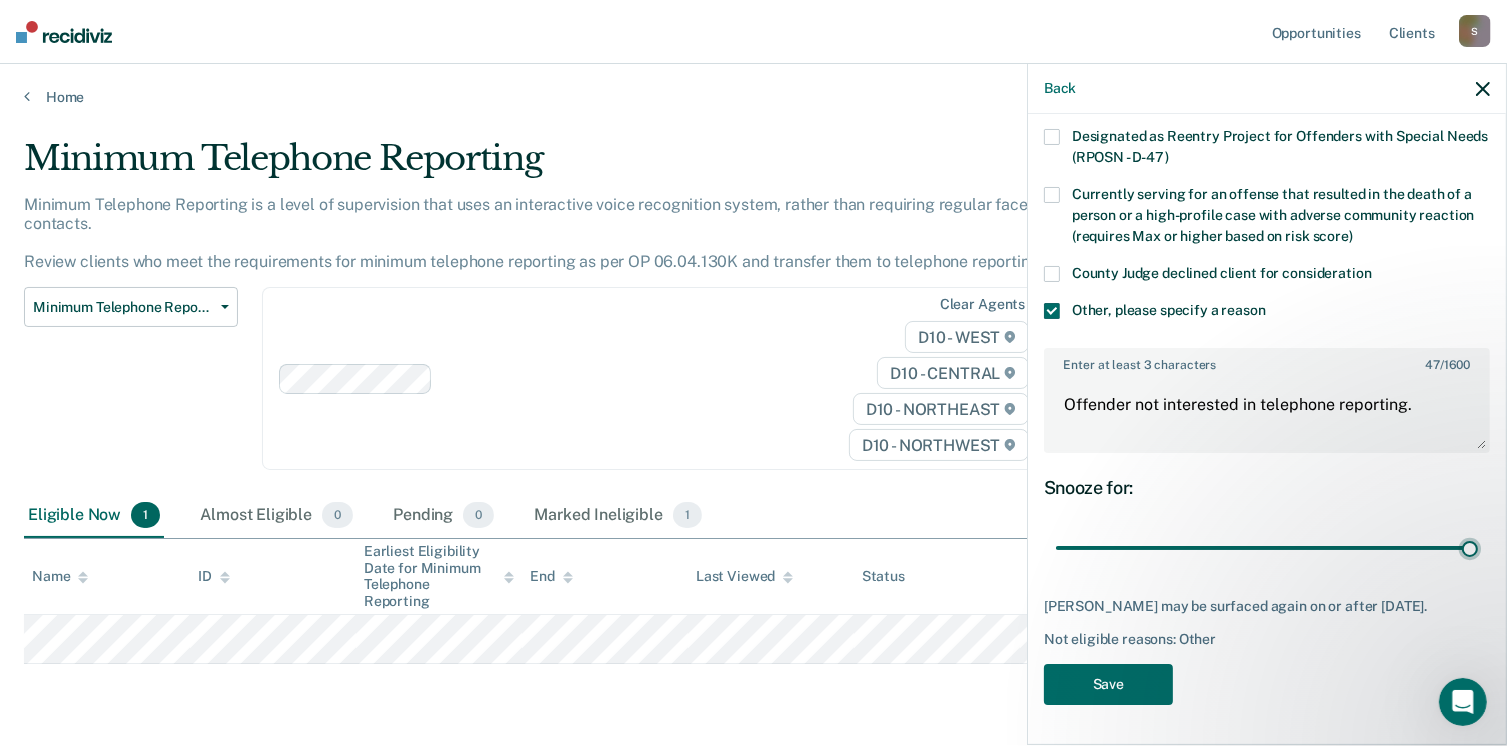type on "90" 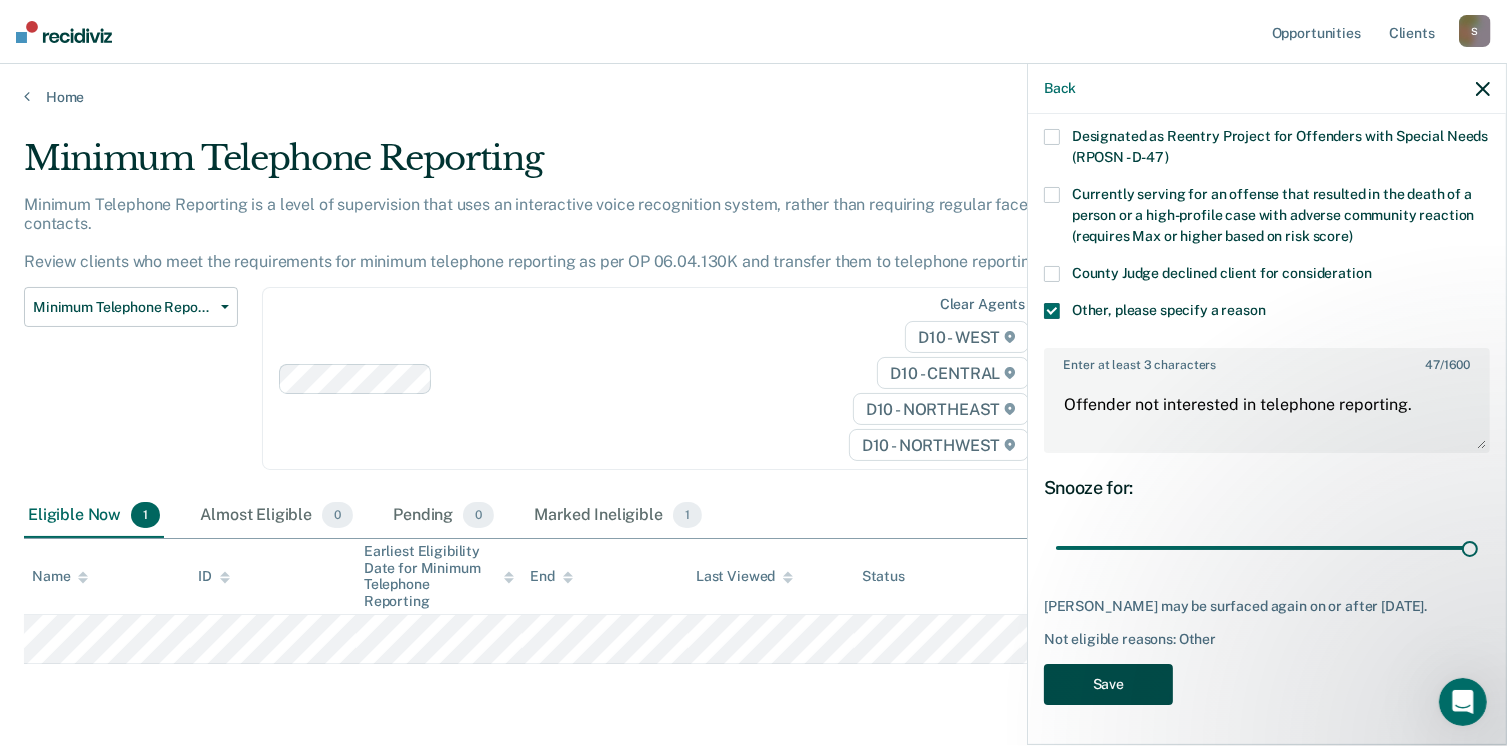click on "Save" at bounding box center [1108, 684] 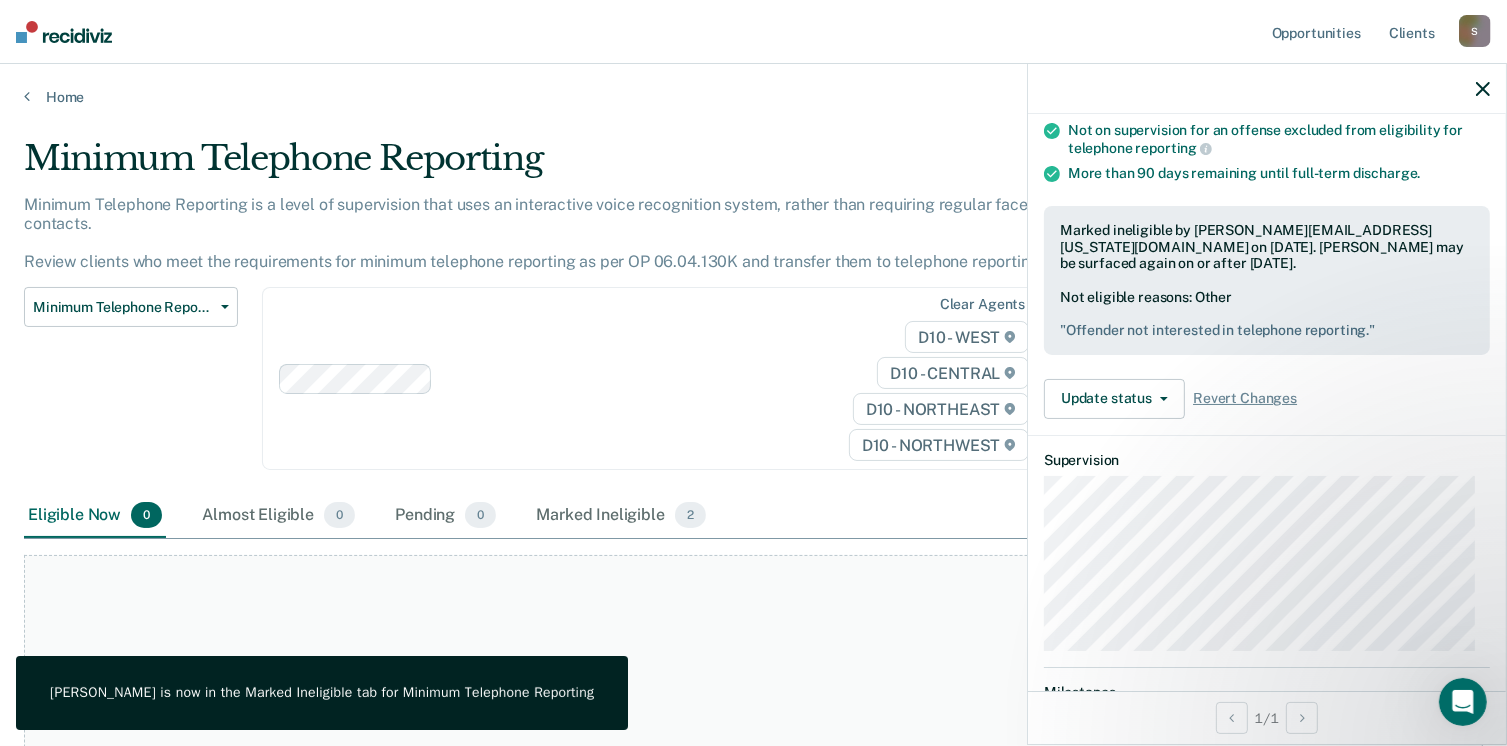 click 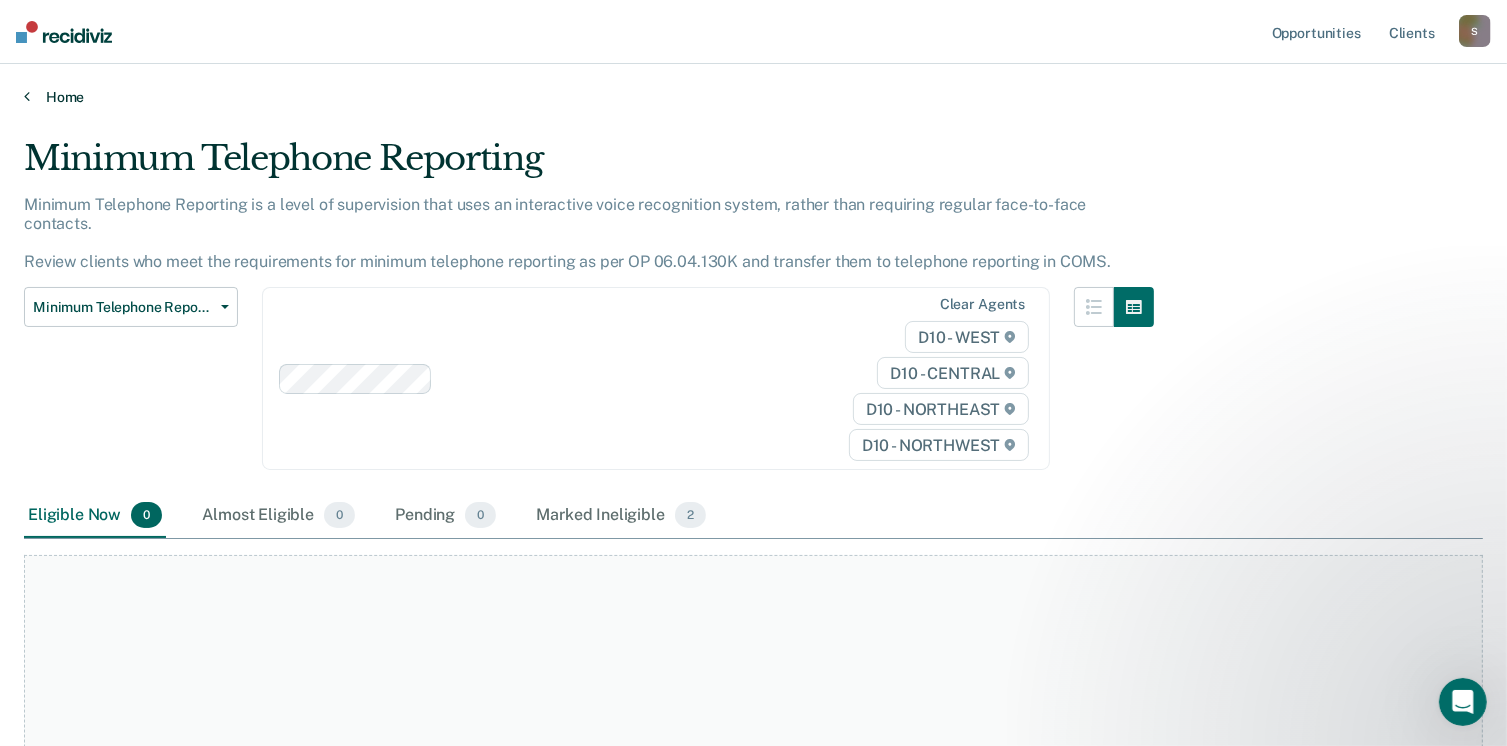 click at bounding box center [27, 96] 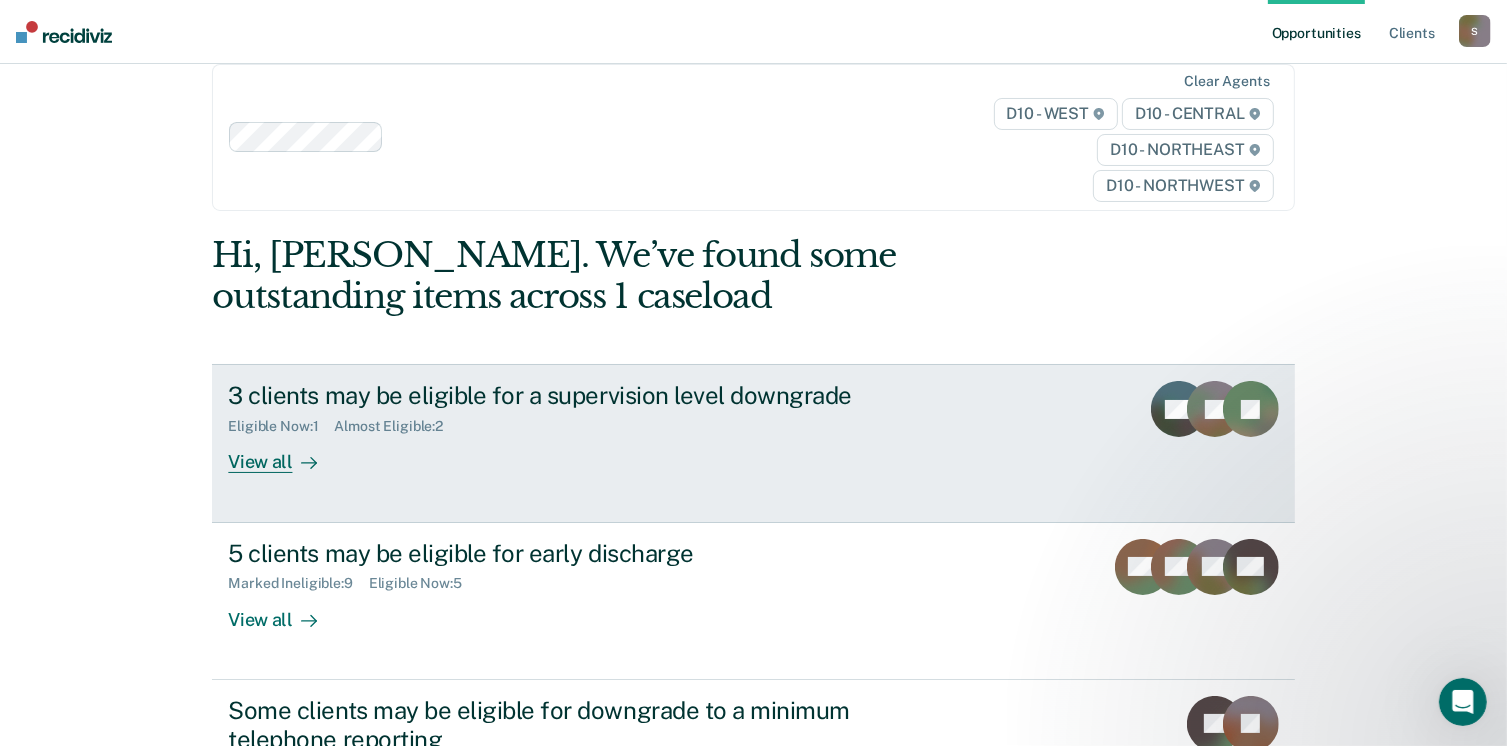 scroll, scrollTop: 0, scrollLeft: 0, axis: both 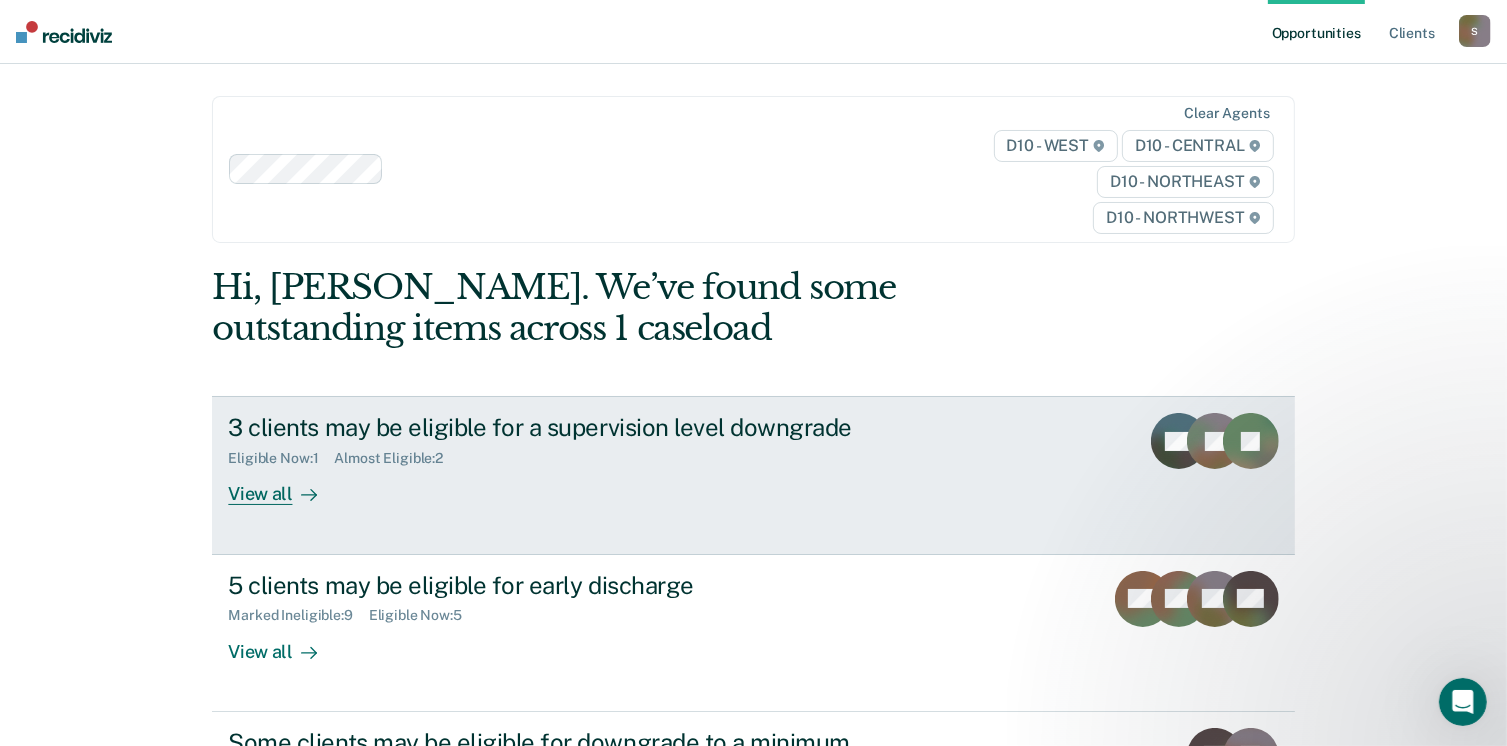 click on "View all" at bounding box center [284, 486] 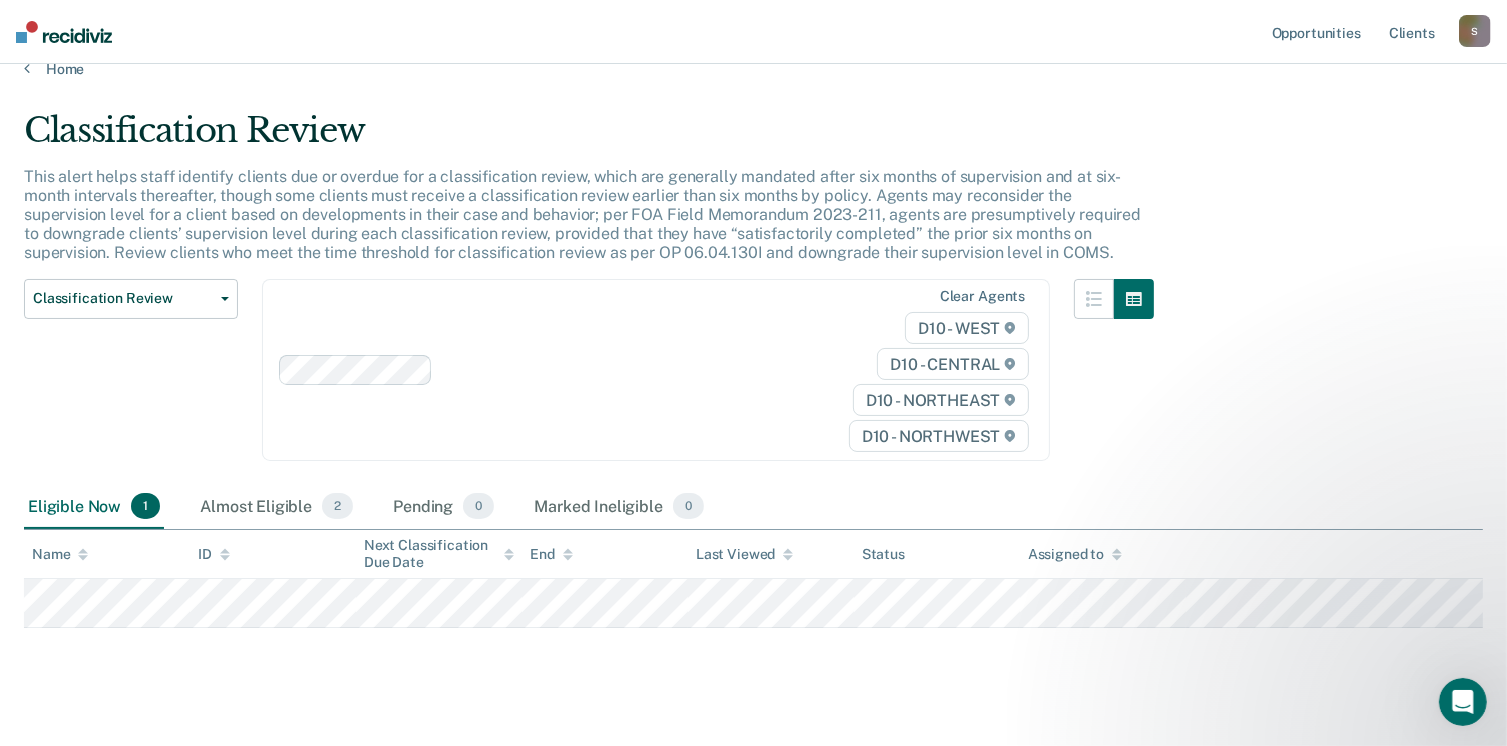 scroll, scrollTop: 52, scrollLeft: 0, axis: vertical 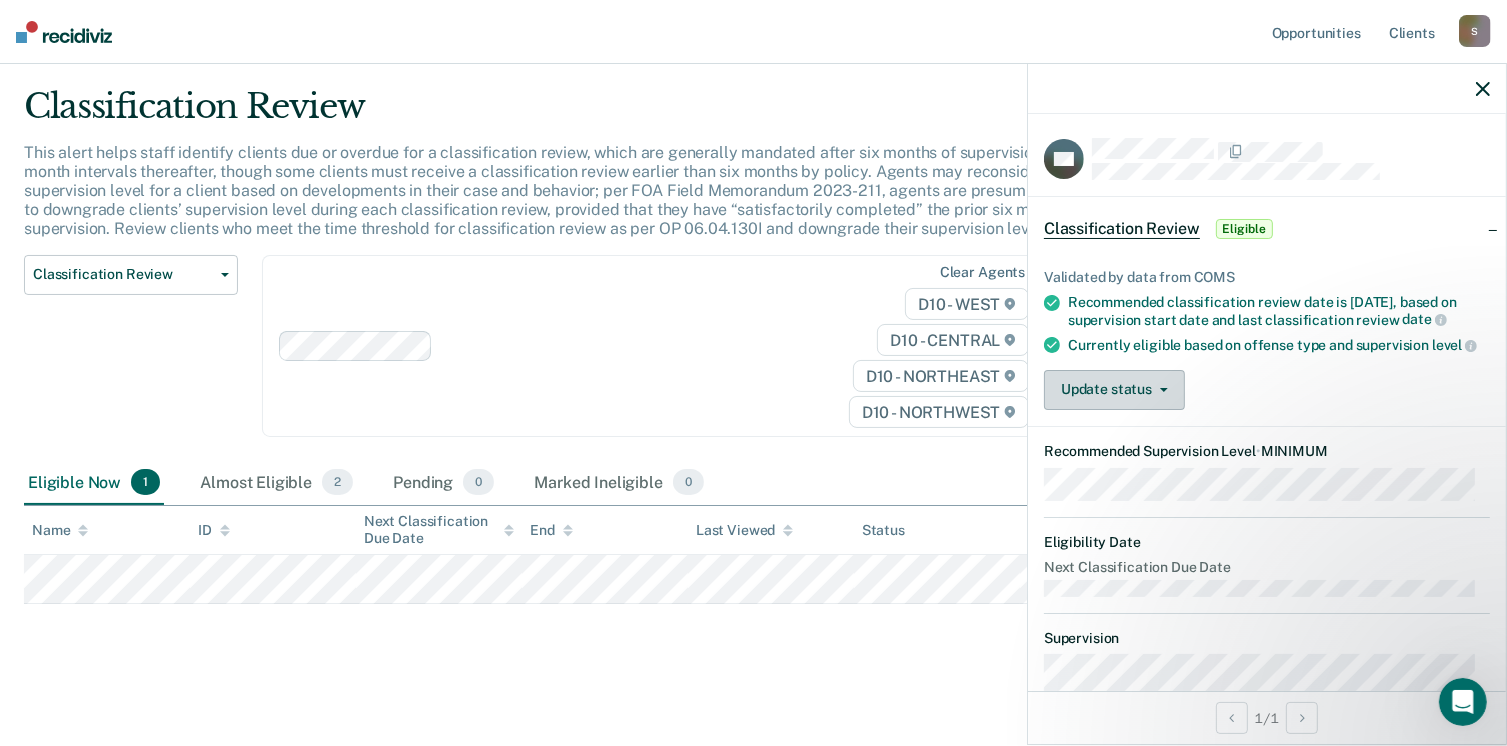 click on "Update status" at bounding box center [1114, 390] 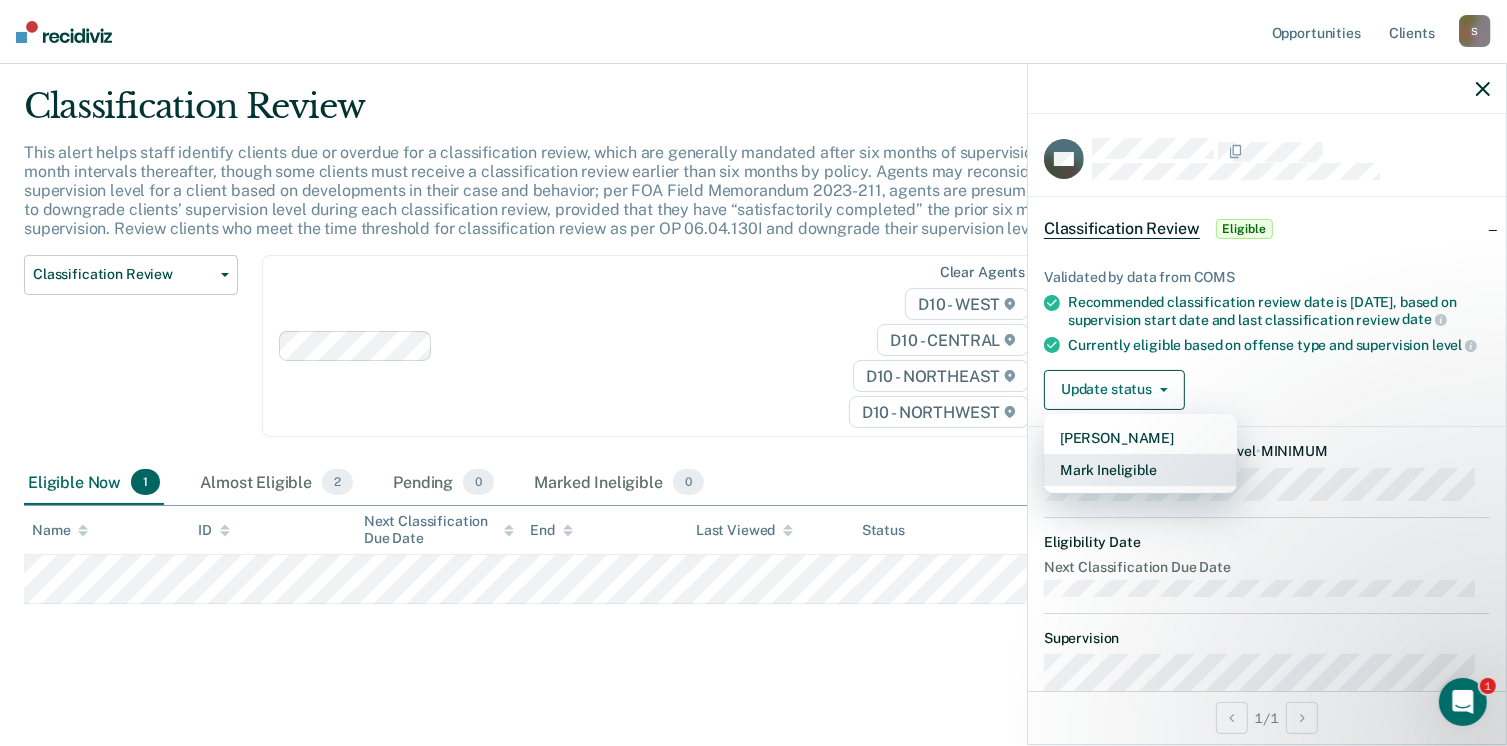click on "Mark Ineligible" at bounding box center [1140, 470] 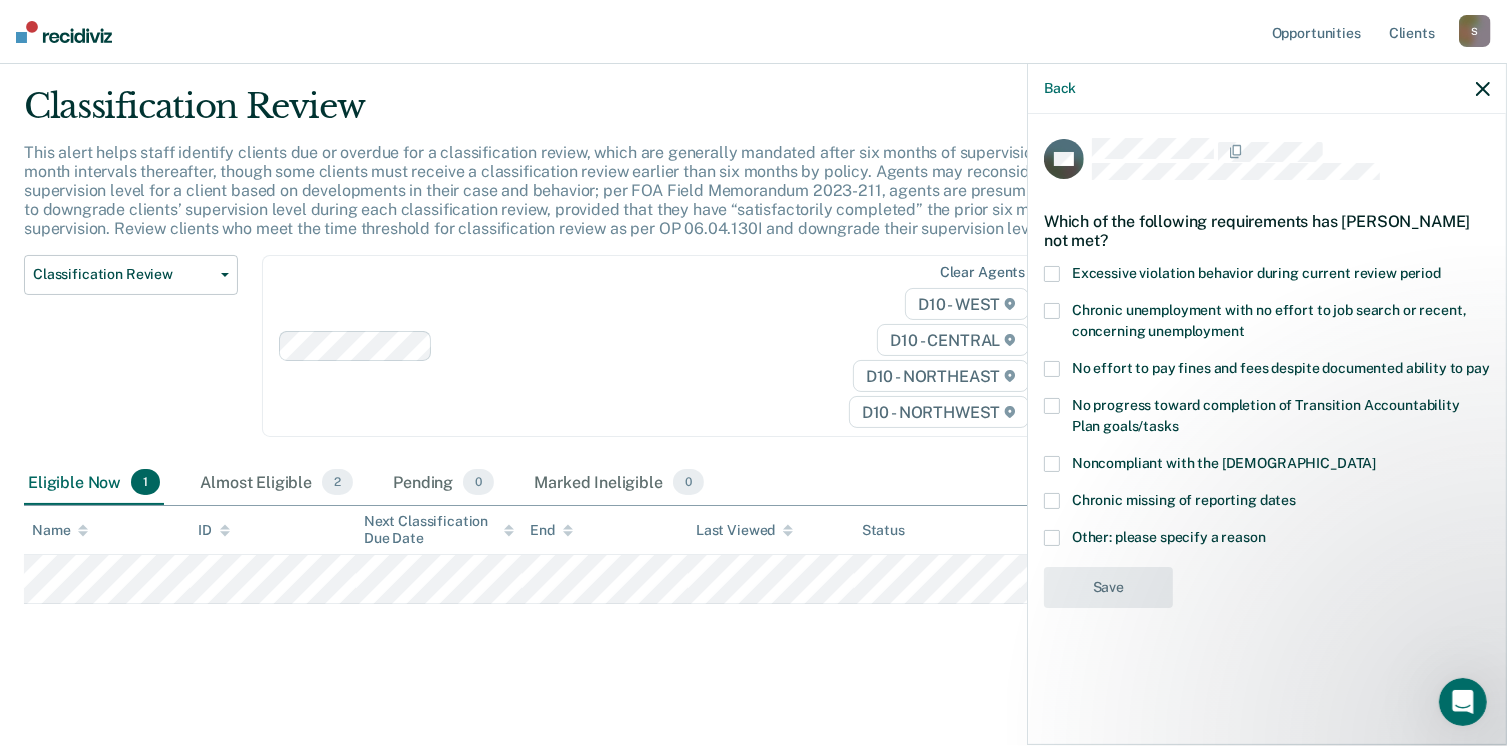 click at bounding box center (1052, 369) 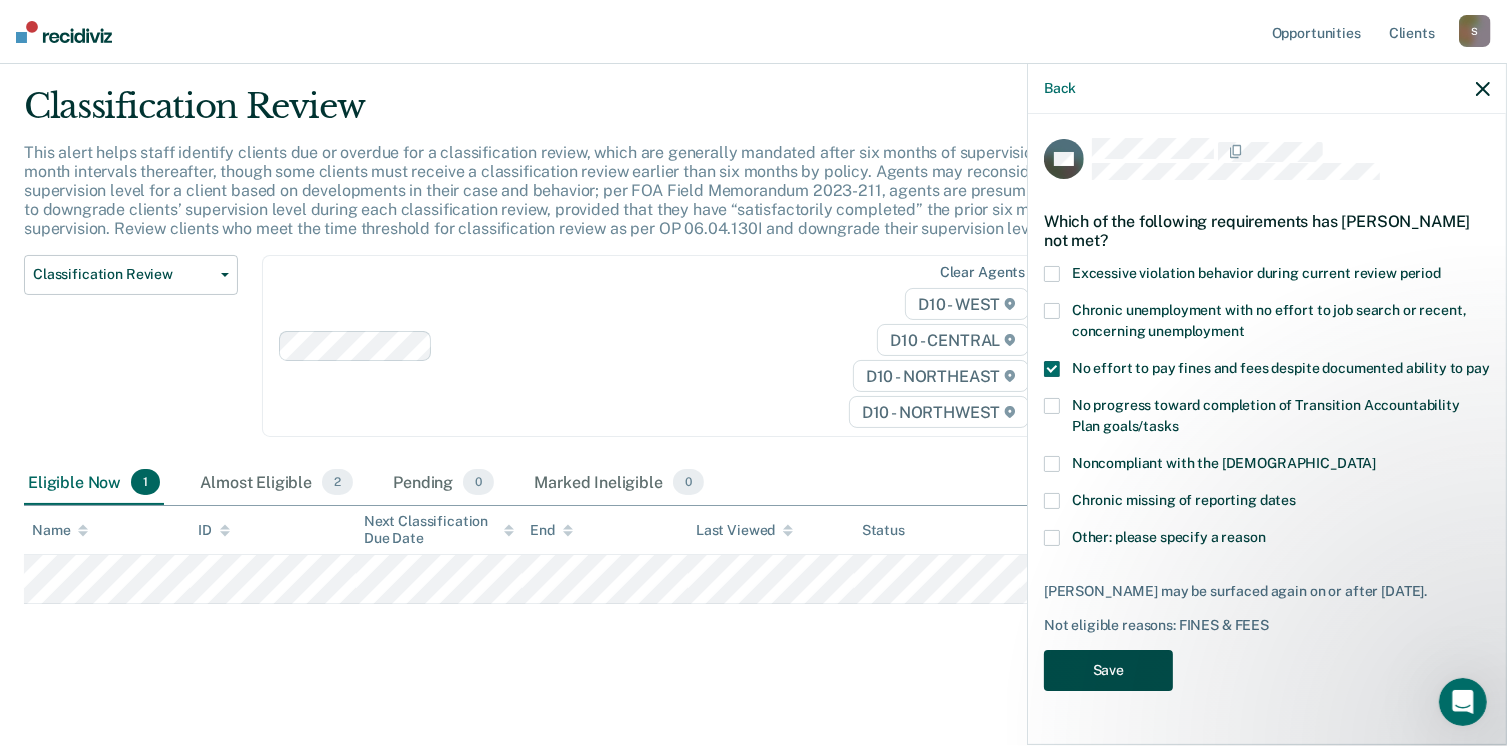 click on "Save" at bounding box center (1108, 670) 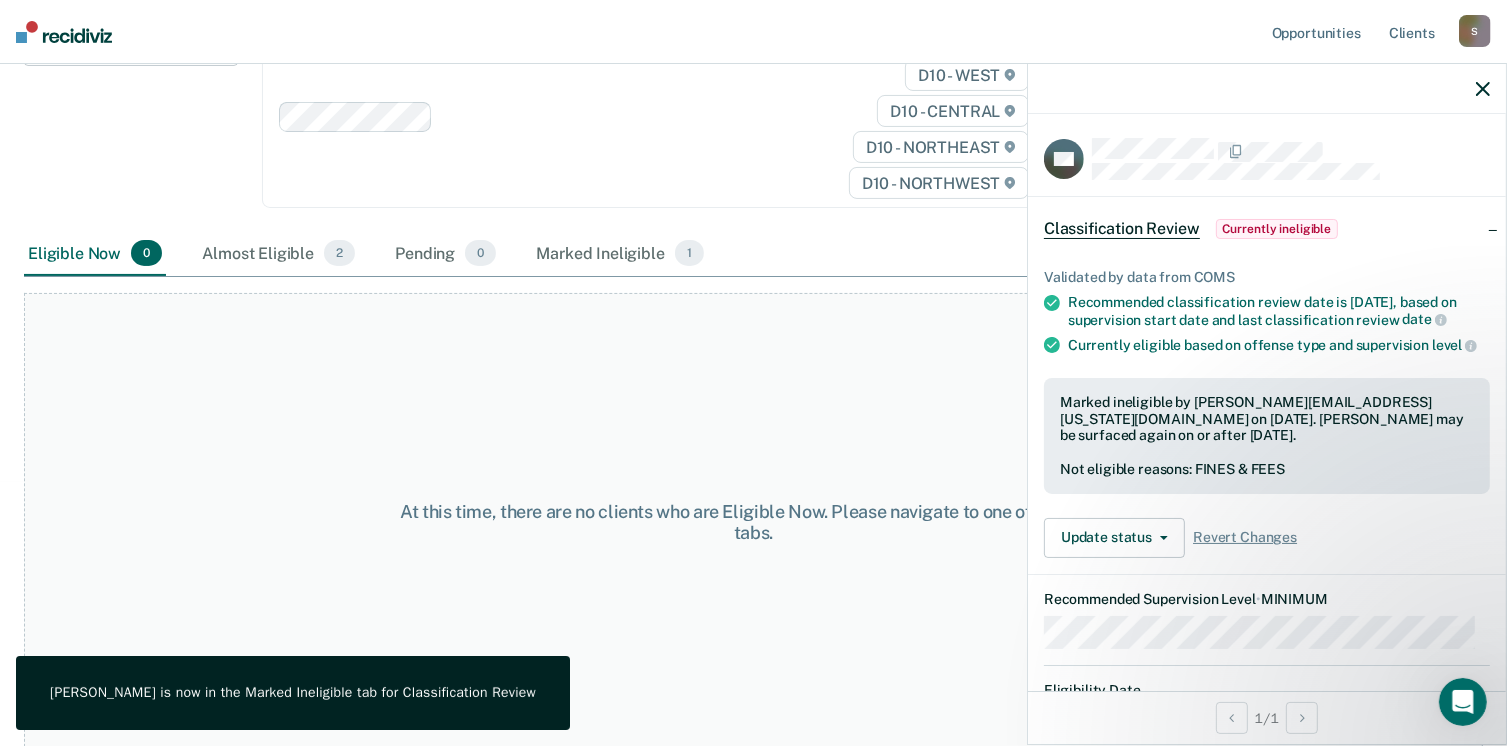 scroll, scrollTop: 282, scrollLeft: 0, axis: vertical 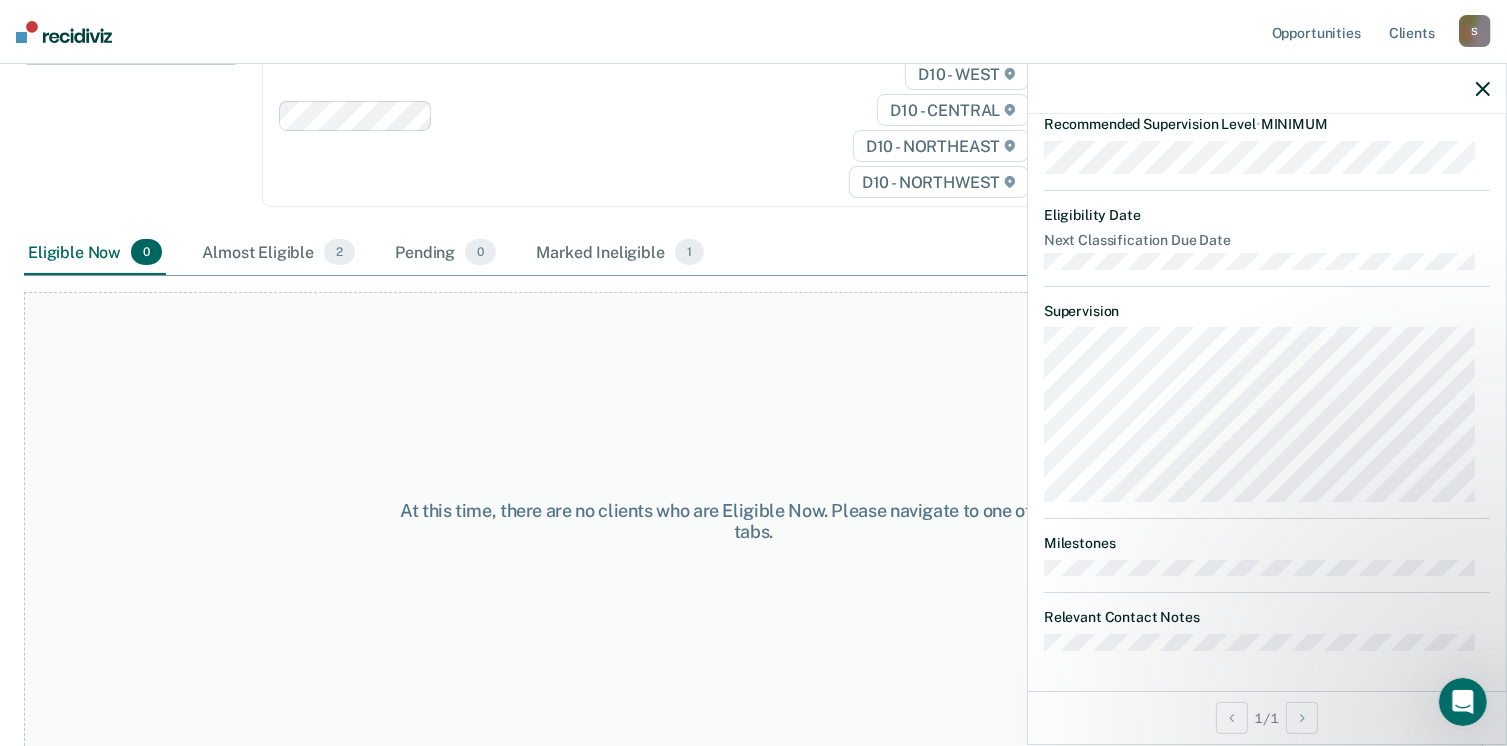 drag, startPoint x: 1479, startPoint y: 91, endPoint x: 1389, endPoint y: 101, distance: 90.55385 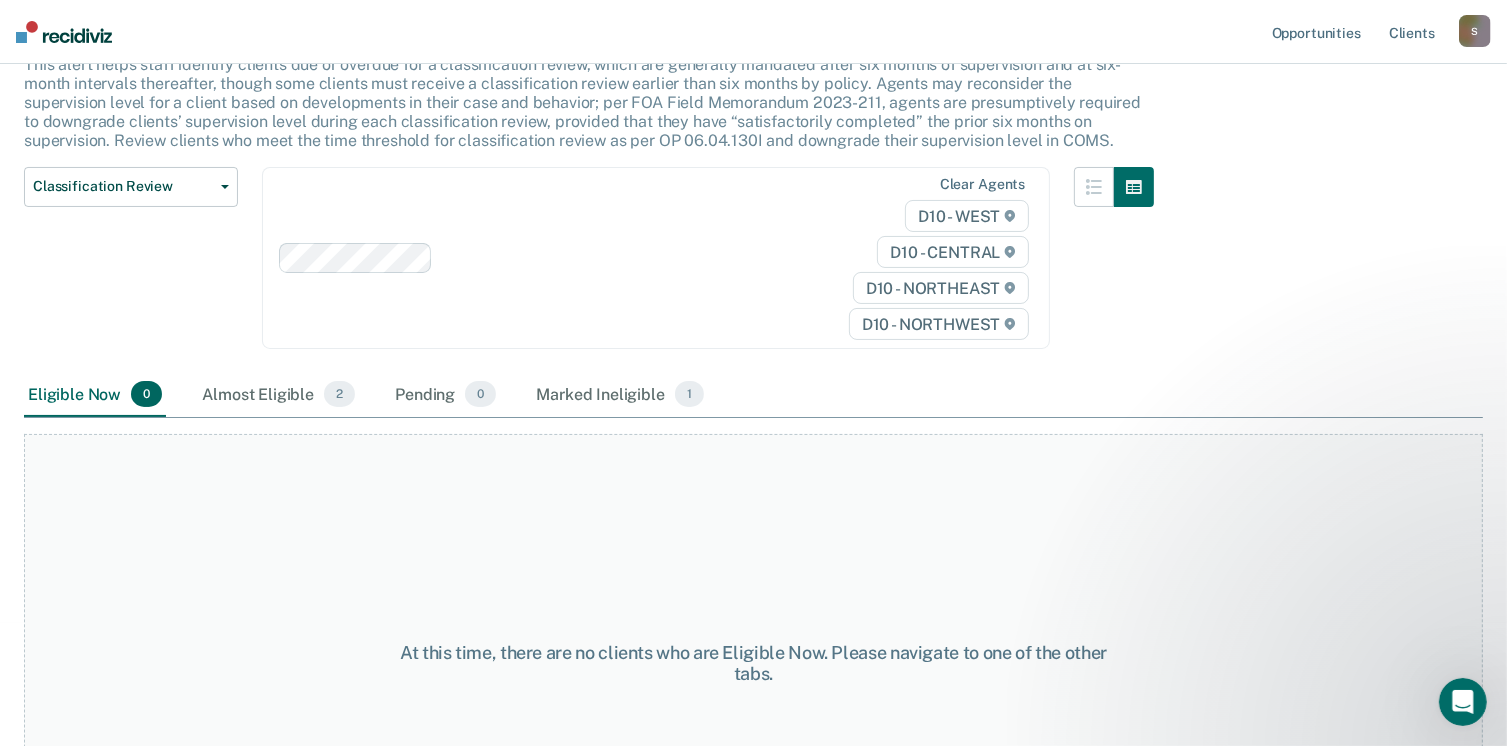 scroll, scrollTop: 0, scrollLeft: 0, axis: both 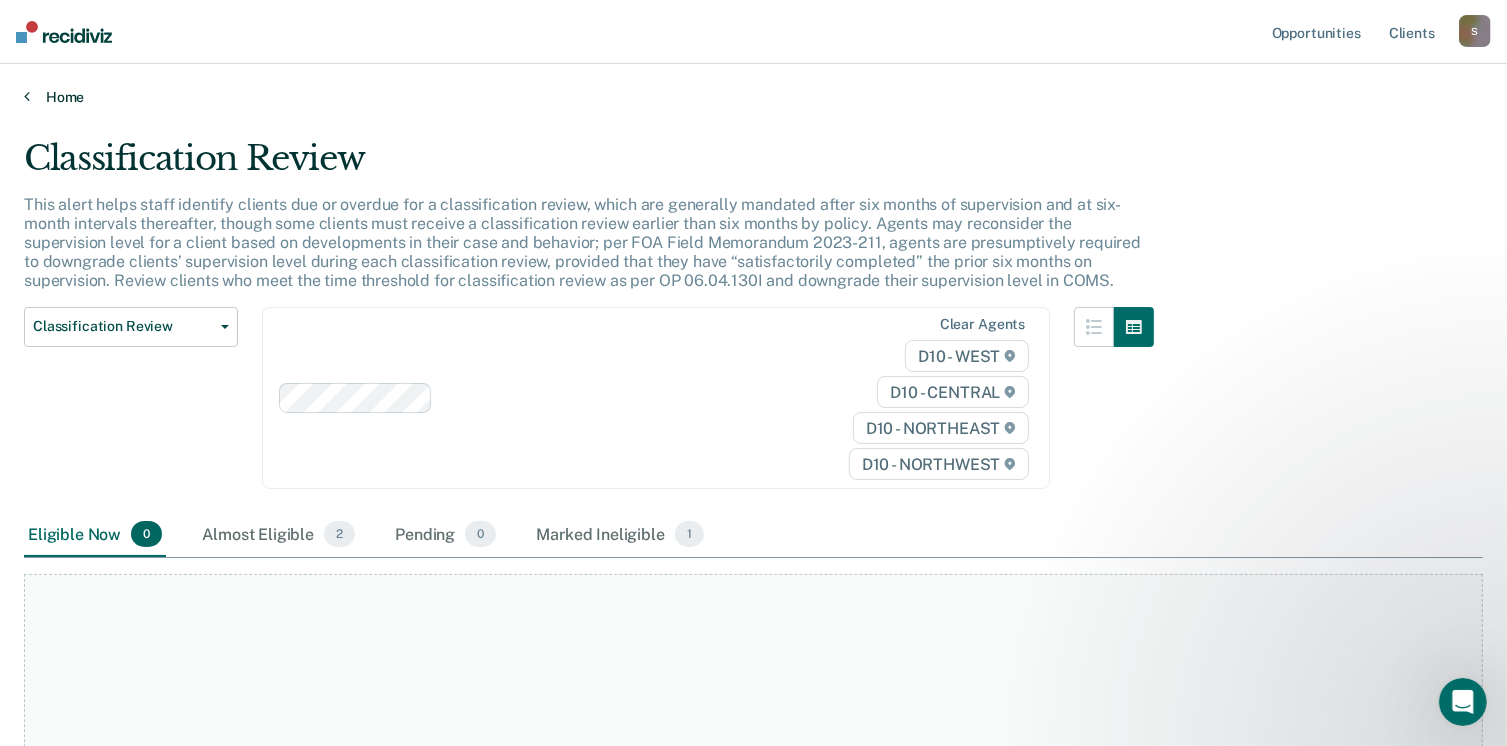 click at bounding box center [27, 96] 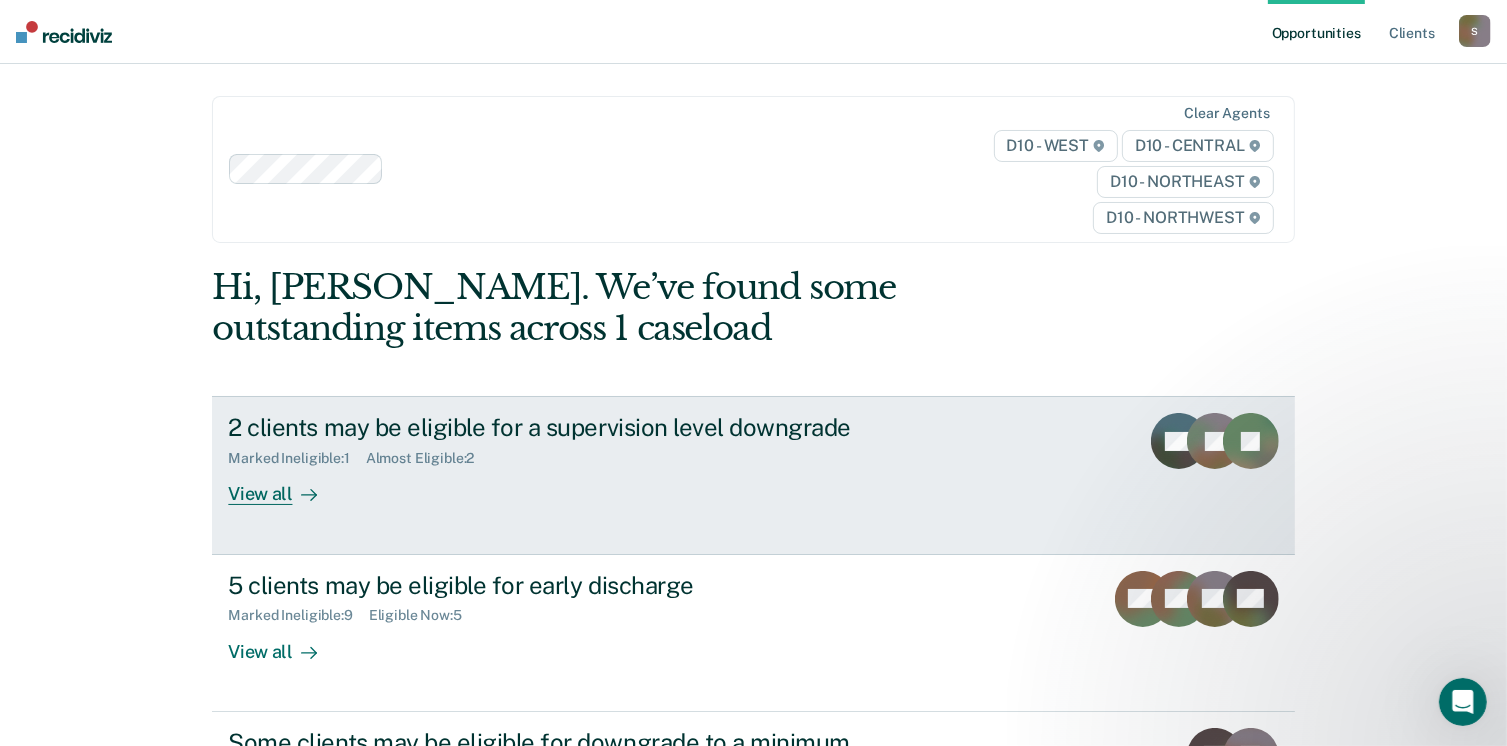 click on "View all" at bounding box center [284, 486] 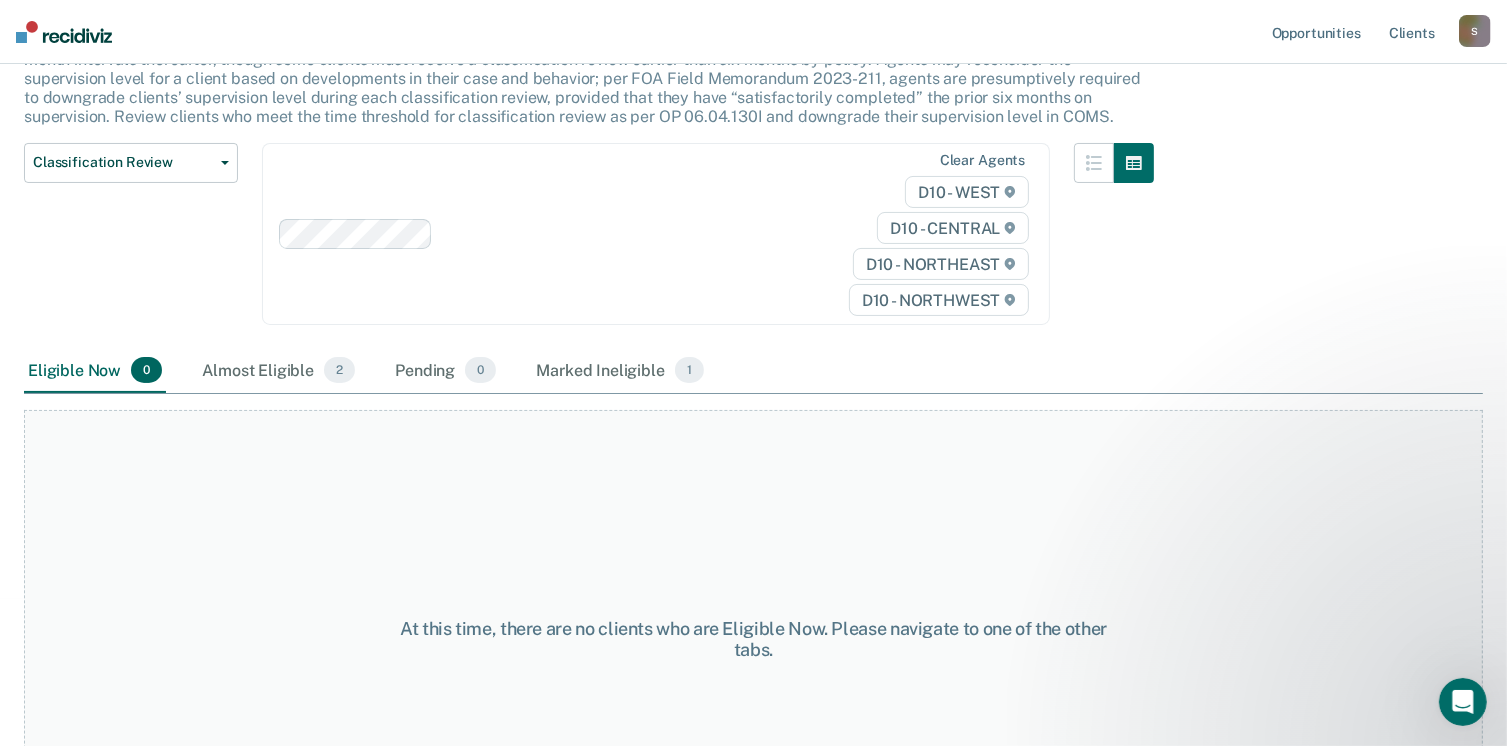 scroll, scrollTop: 0, scrollLeft: 0, axis: both 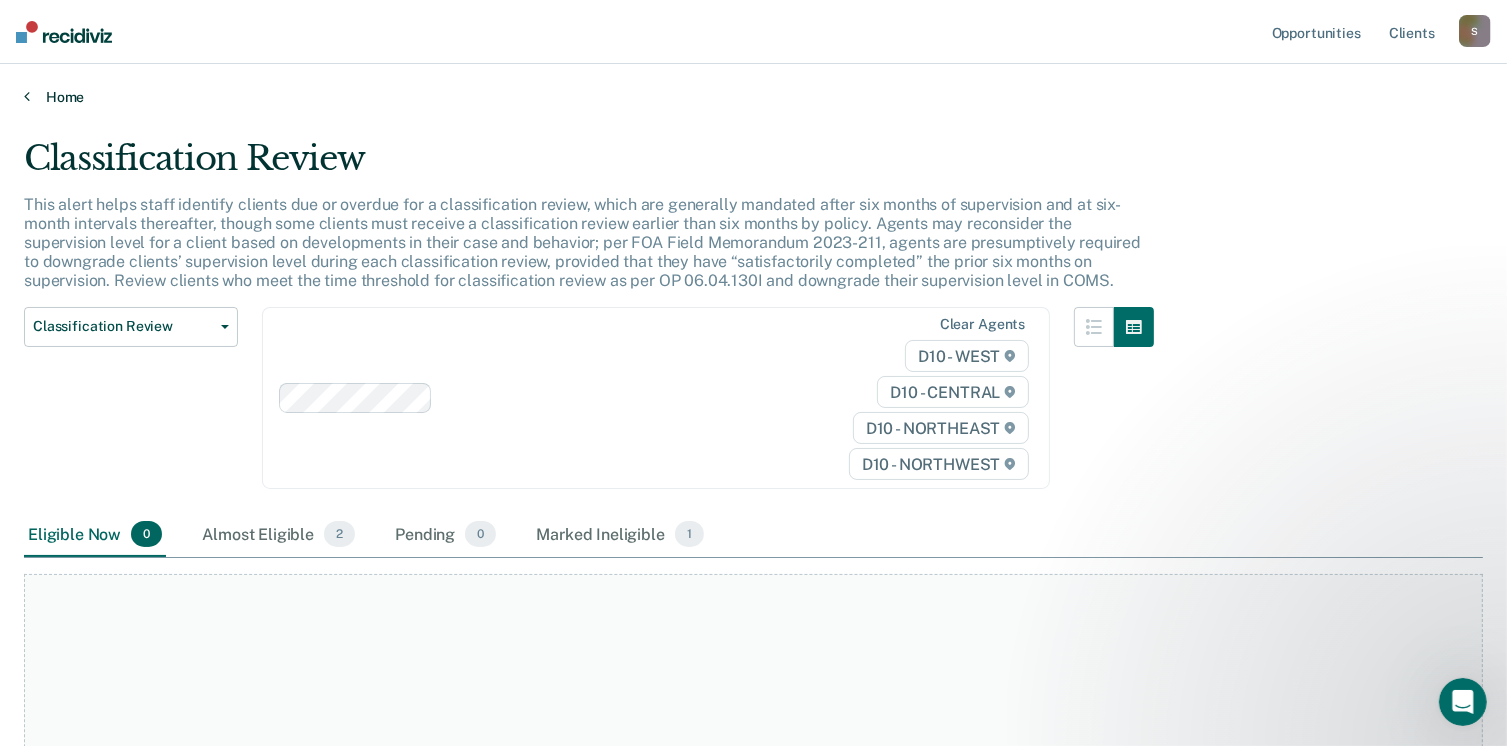 click at bounding box center [27, 96] 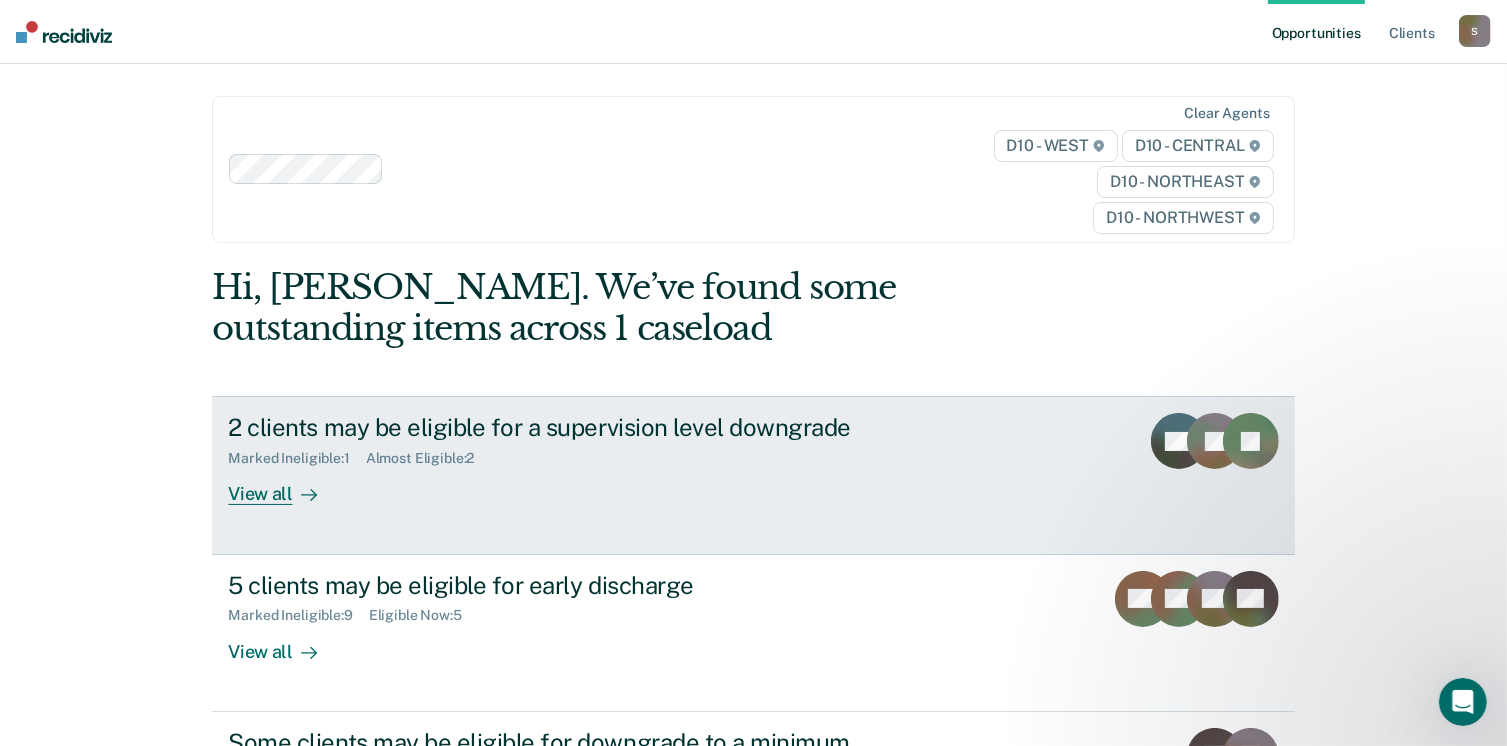 click on "View all" at bounding box center (284, 486) 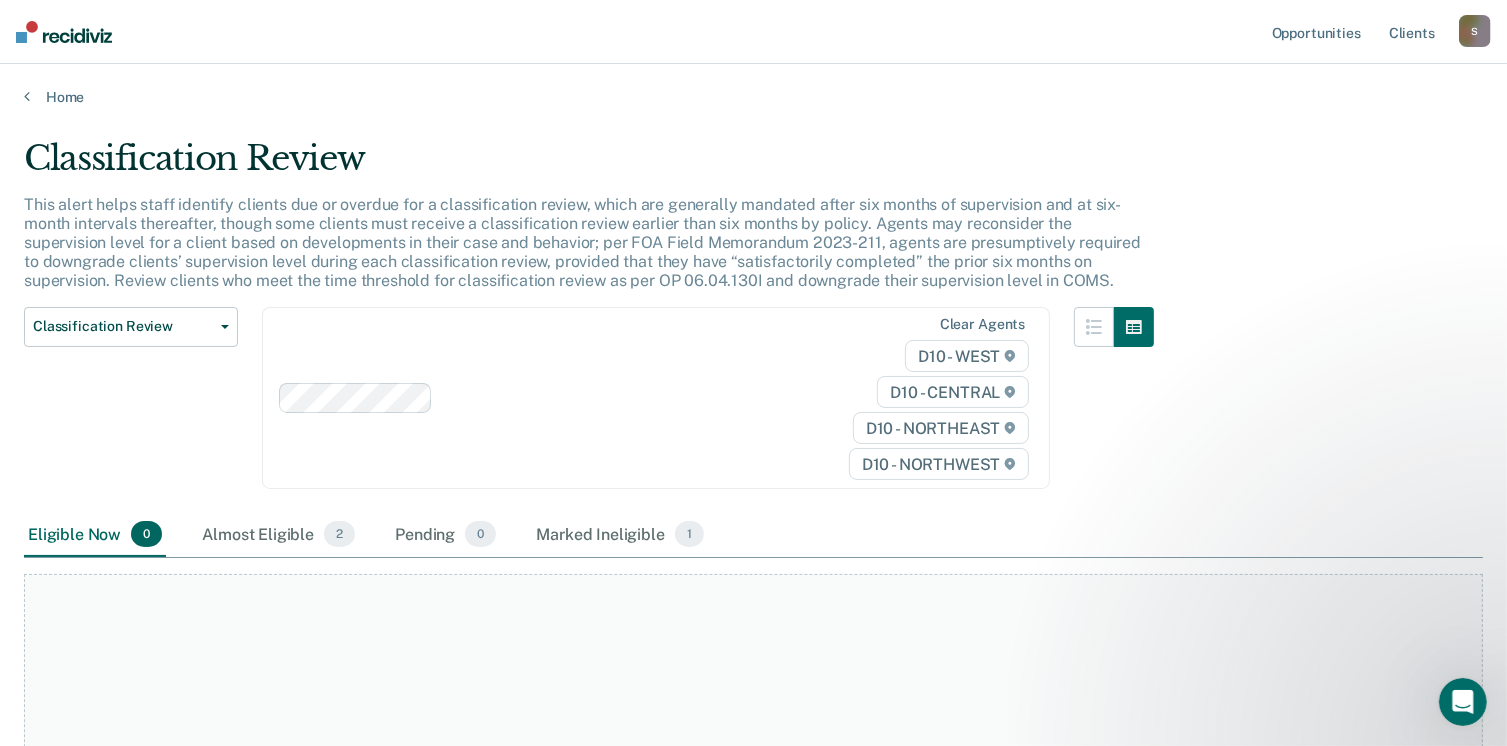 scroll, scrollTop: 0, scrollLeft: 0, axis: both 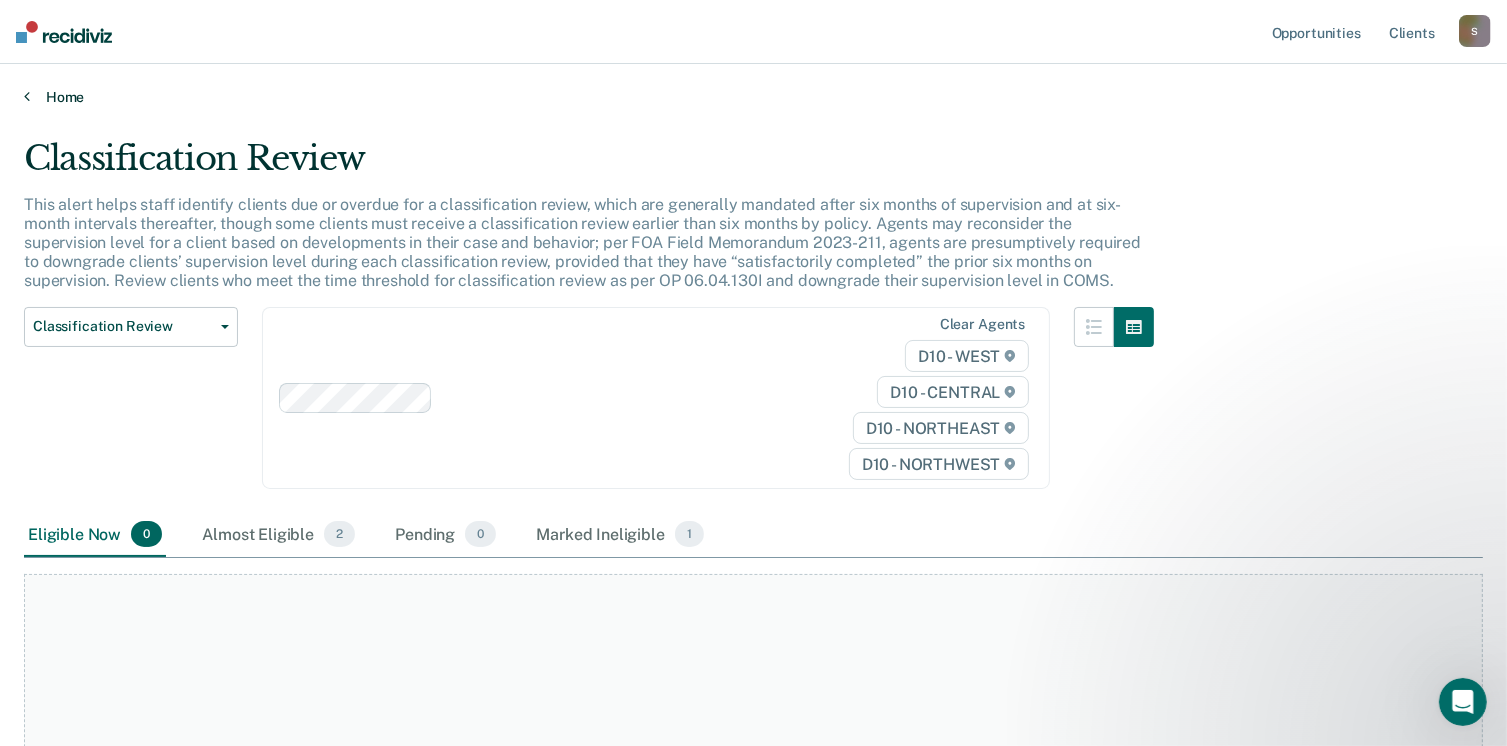 click on "Home" at bounding box center (753, 97) 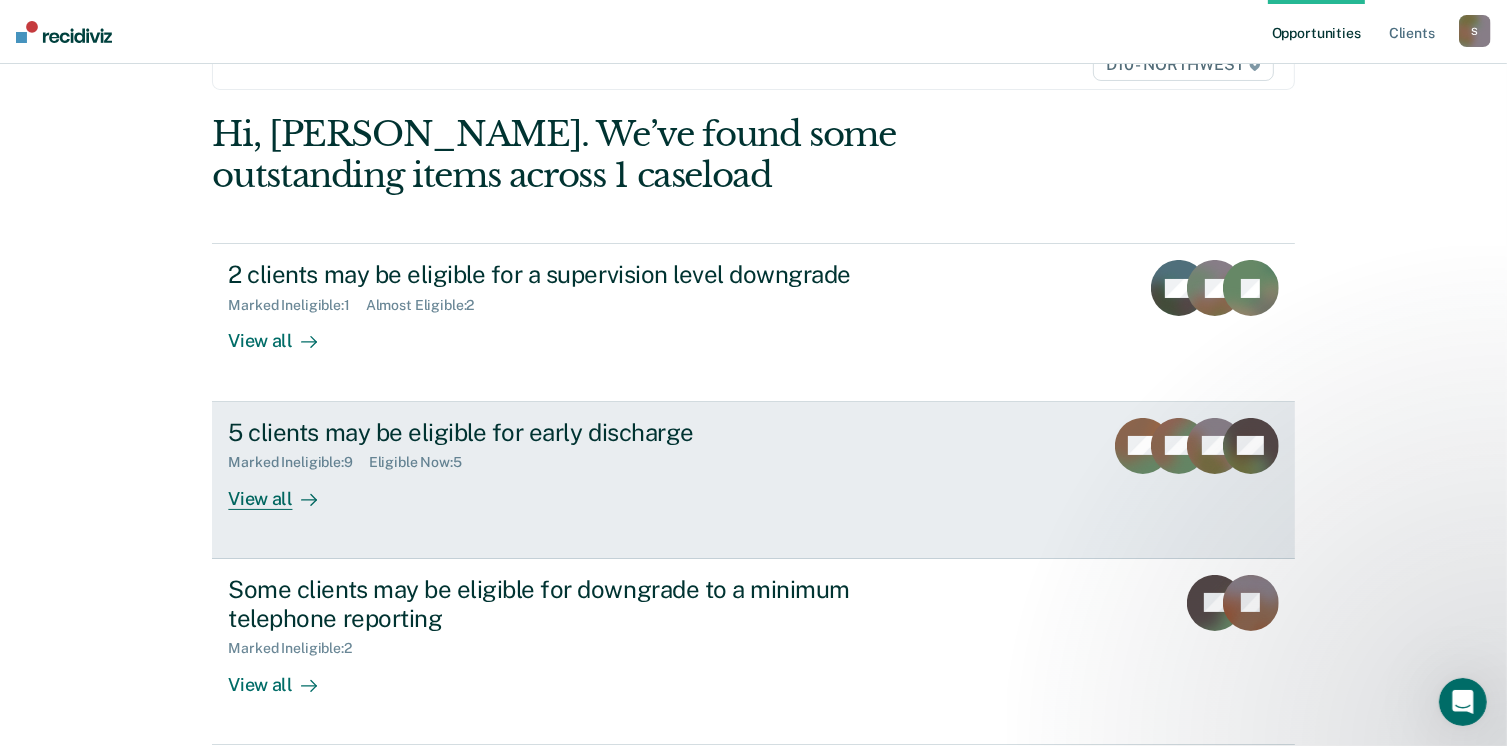 scroll, scrollTop: 200, scrollLeft: 0, axis: vertical 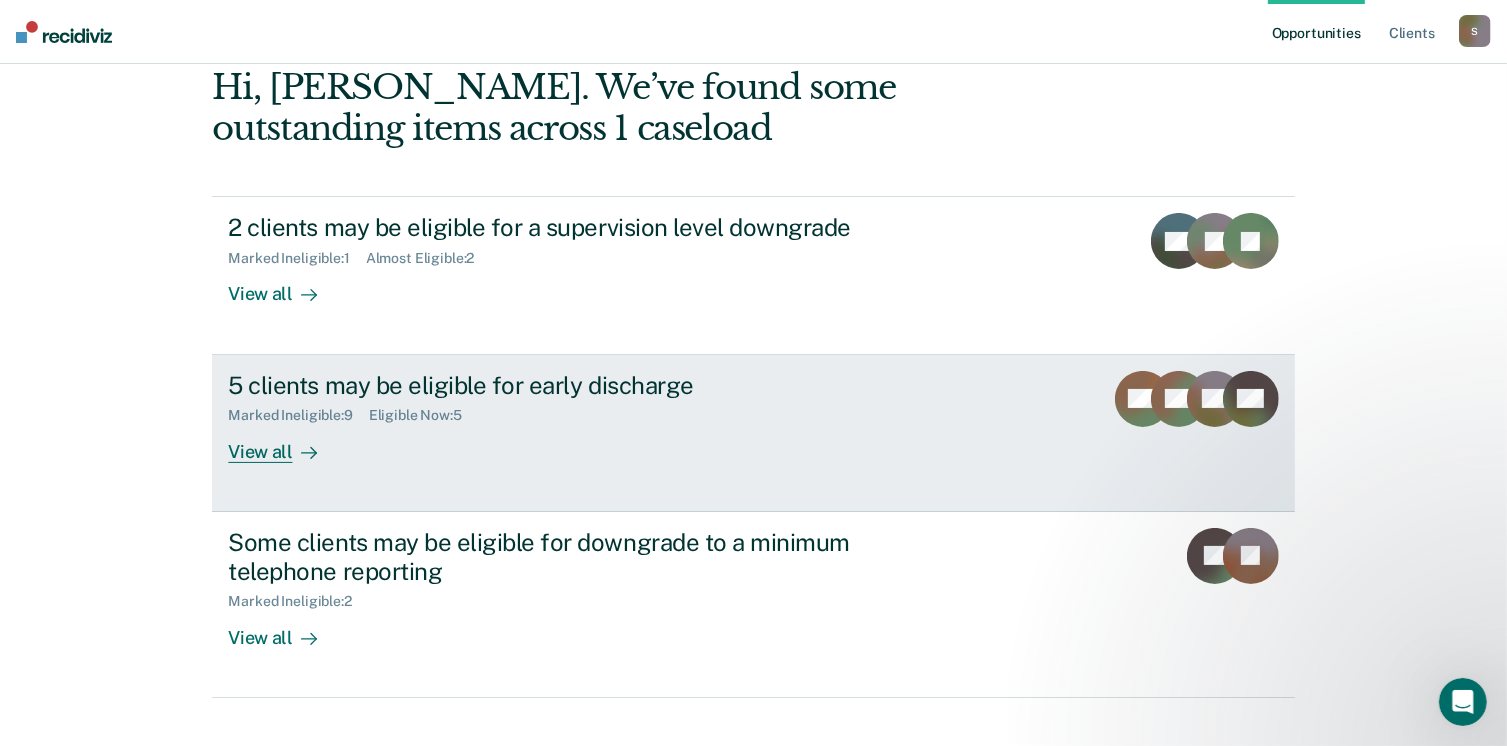 click on "View all" at bounding box center (284, 443) 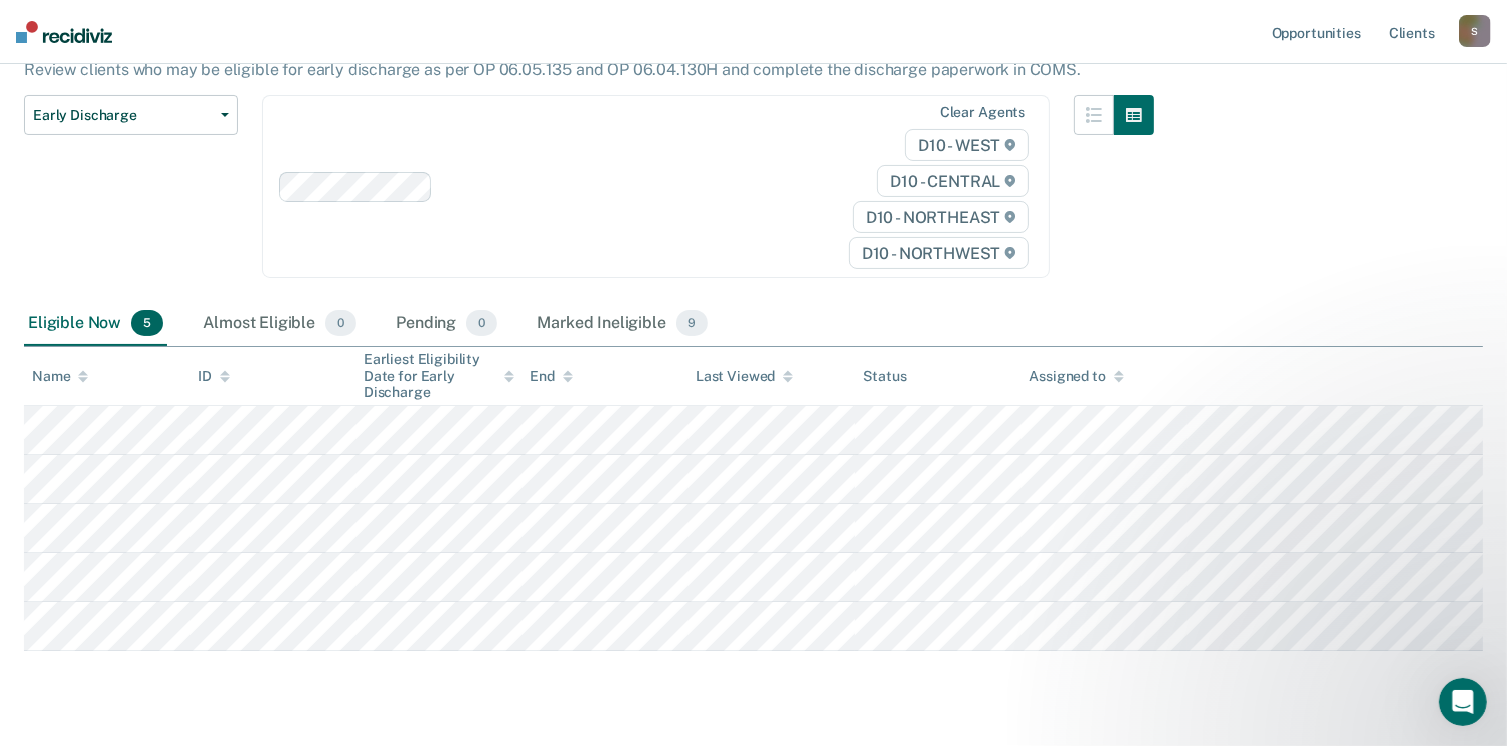 scroll, scrollTop: 238, scrollLeft: 0, axis: vertical 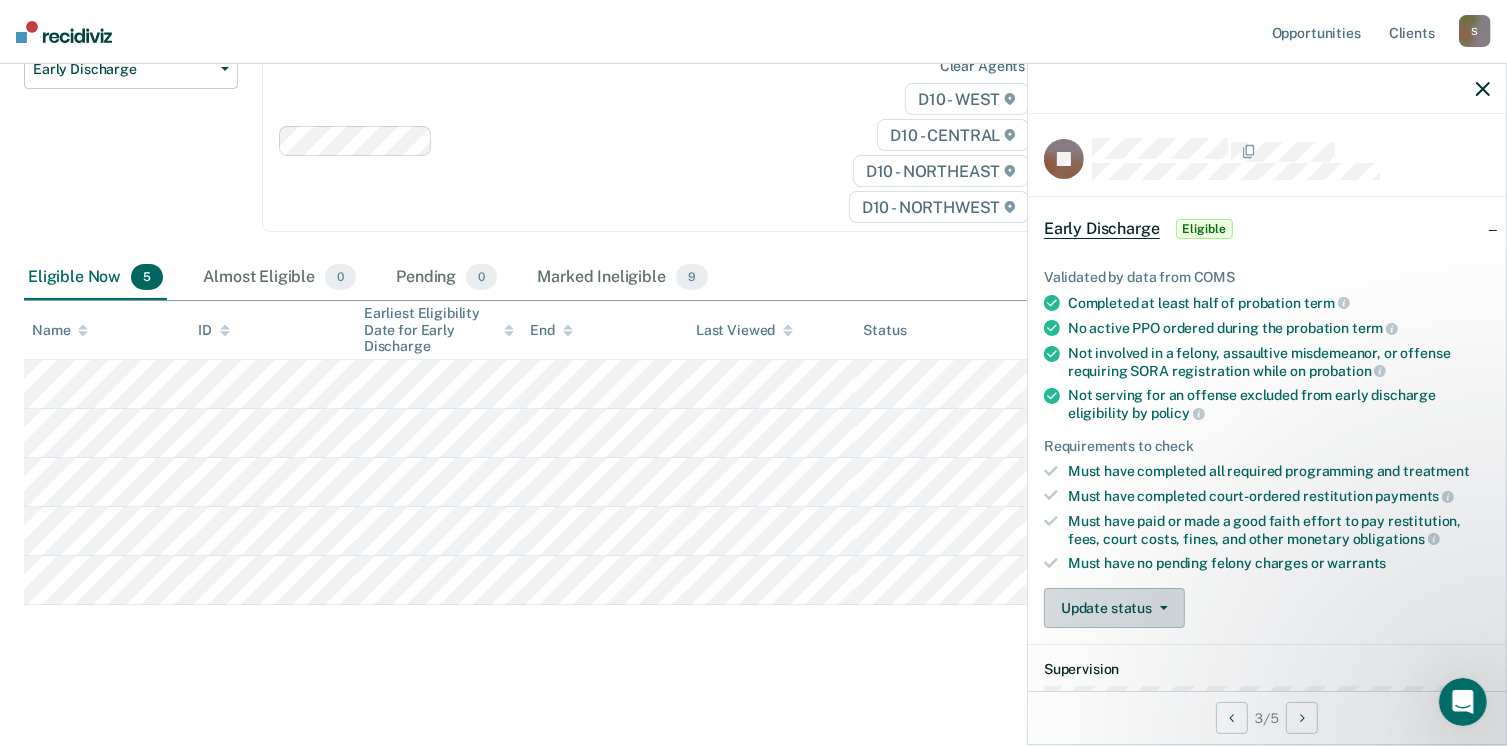 click on "Update status" at bounding box center (1114, 608) 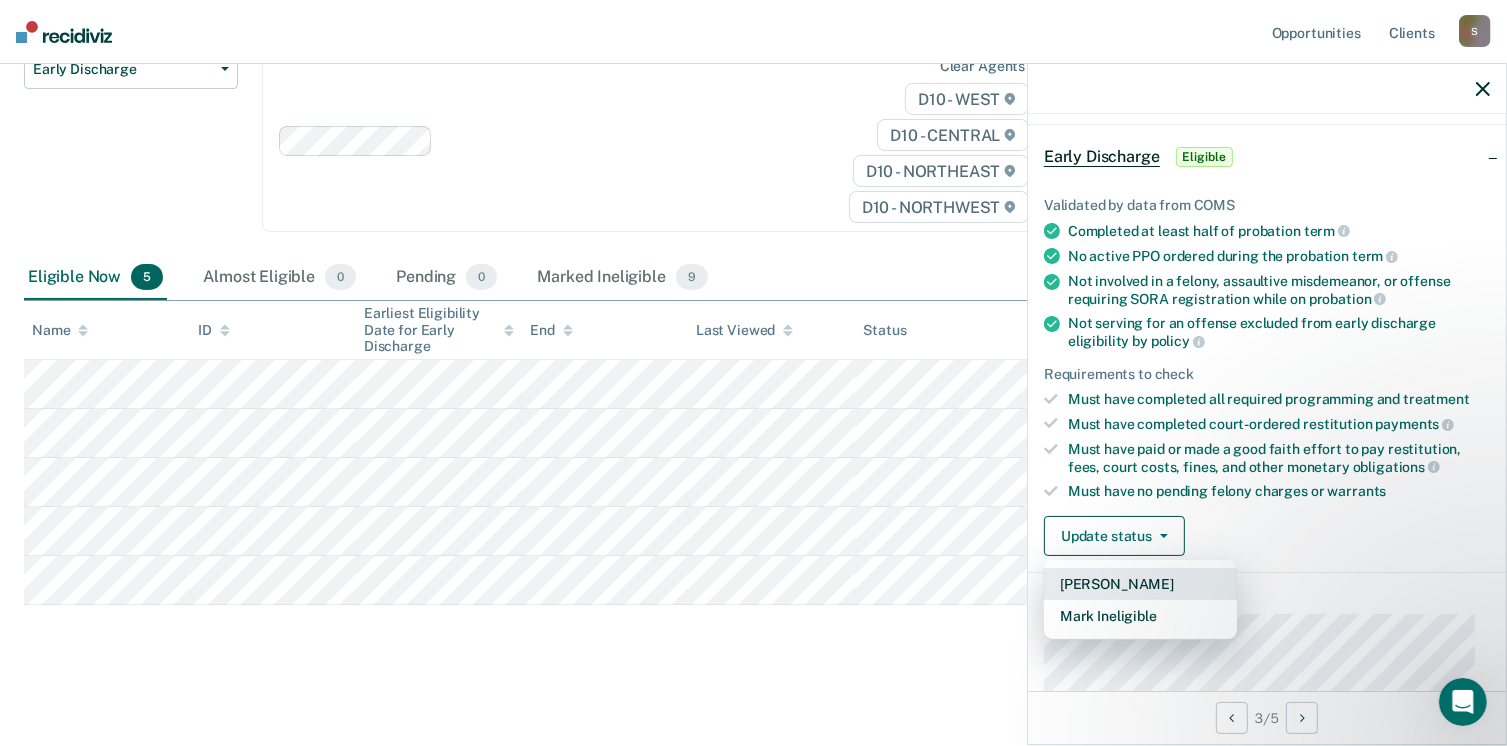 scroll, scrollTop: 300, scrollLeft: 0, axis: vertical 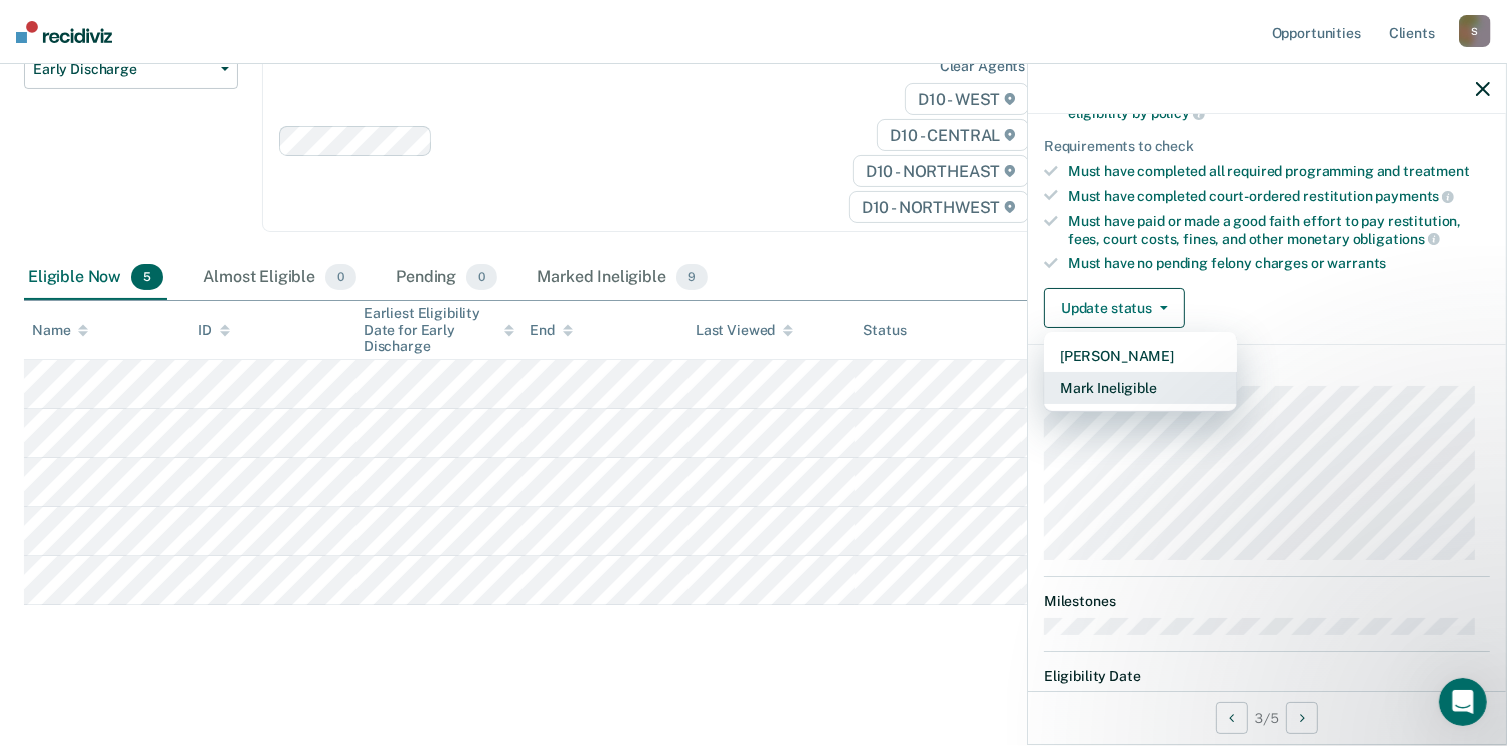 click on "Mark Ineligible" at bounding box center (1140, 388) 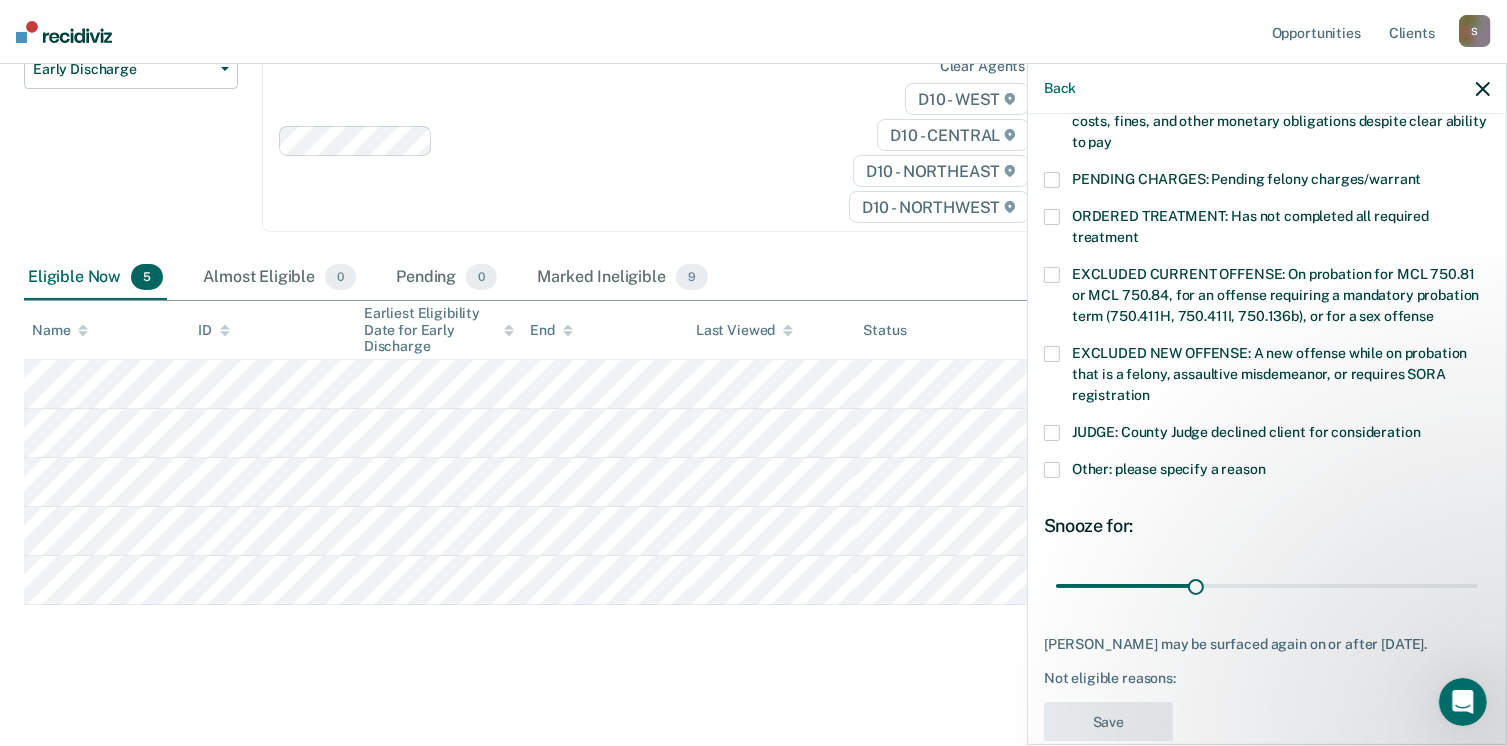 scroll, scrollTop: 647, scrollLeft: 0, axis: vertical 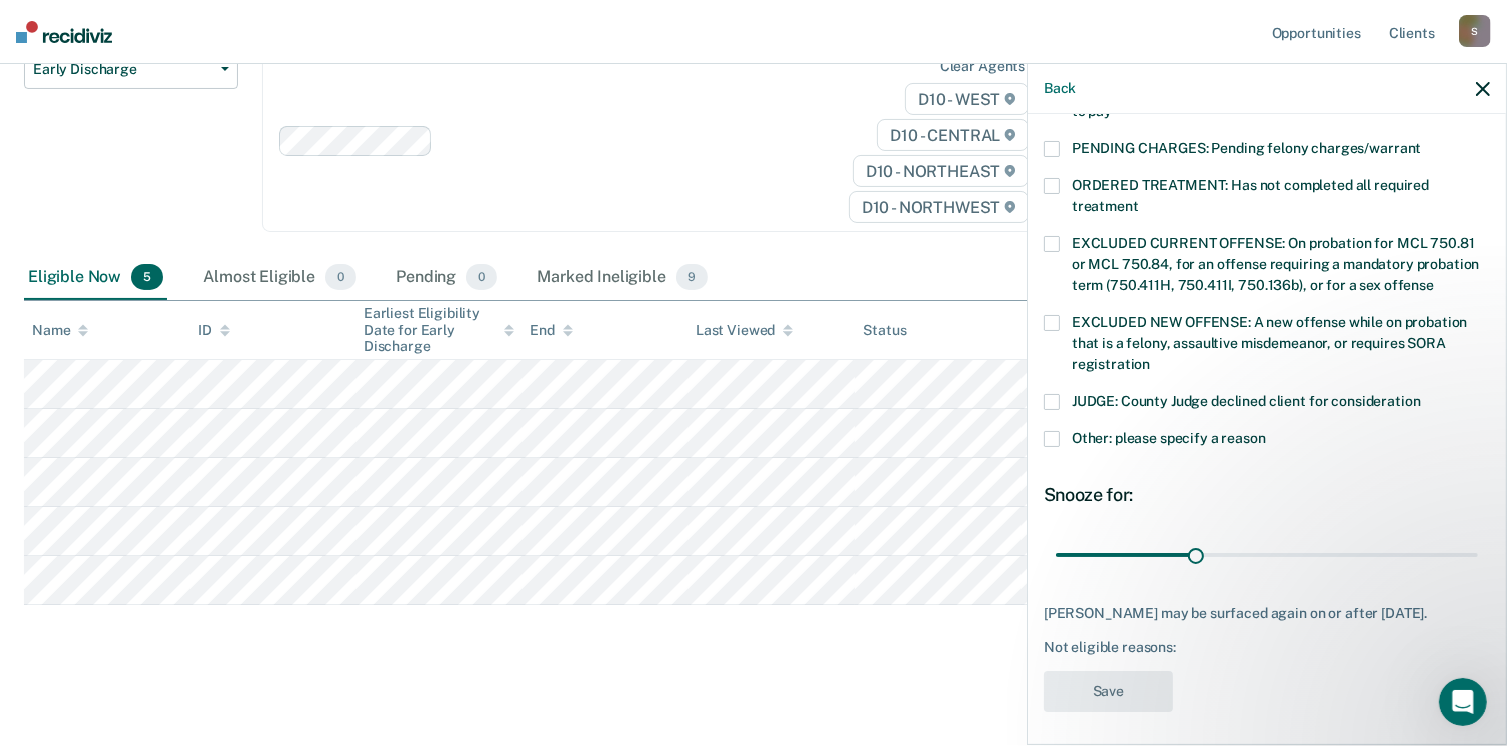 click at bounding box center (1052, 402) 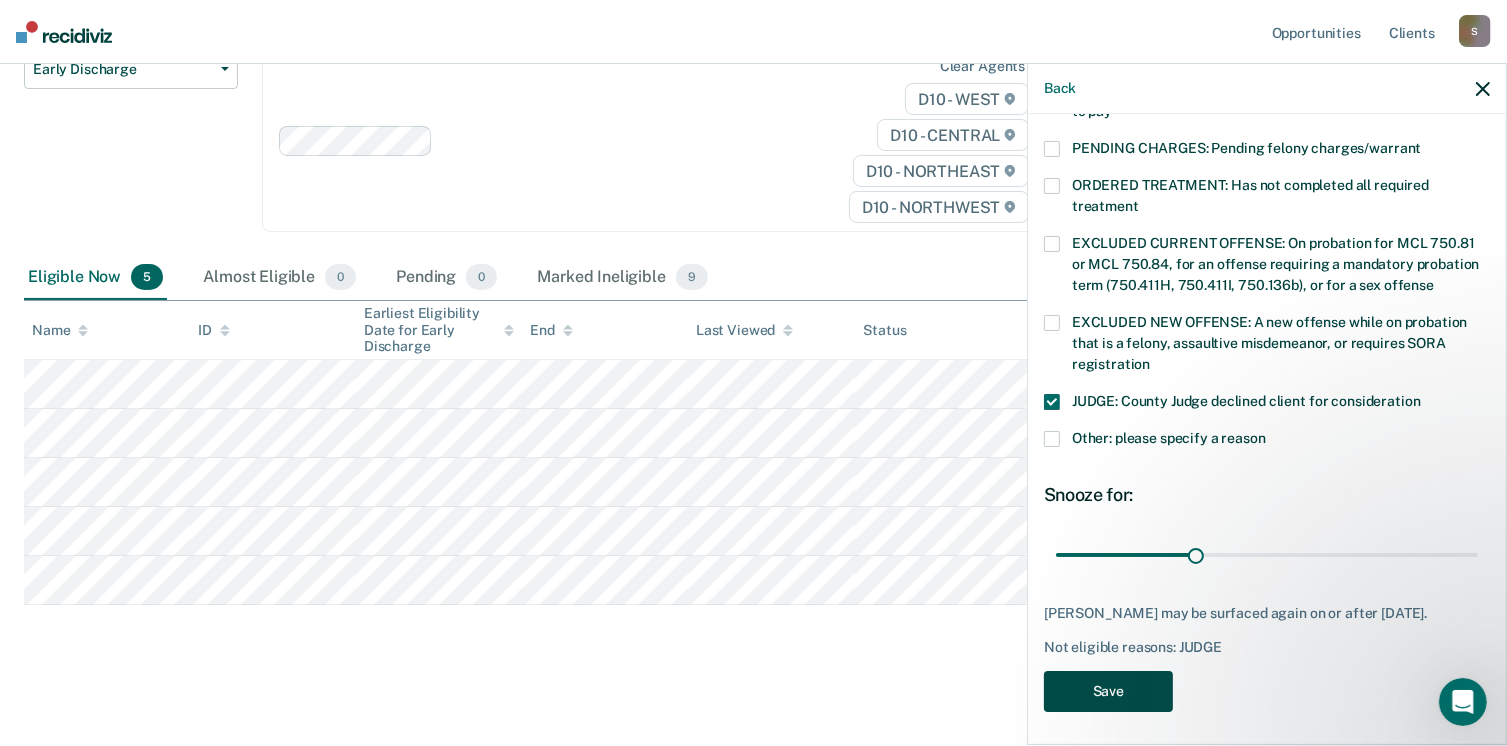 click on "Save" at bounding box center (1108, 691) 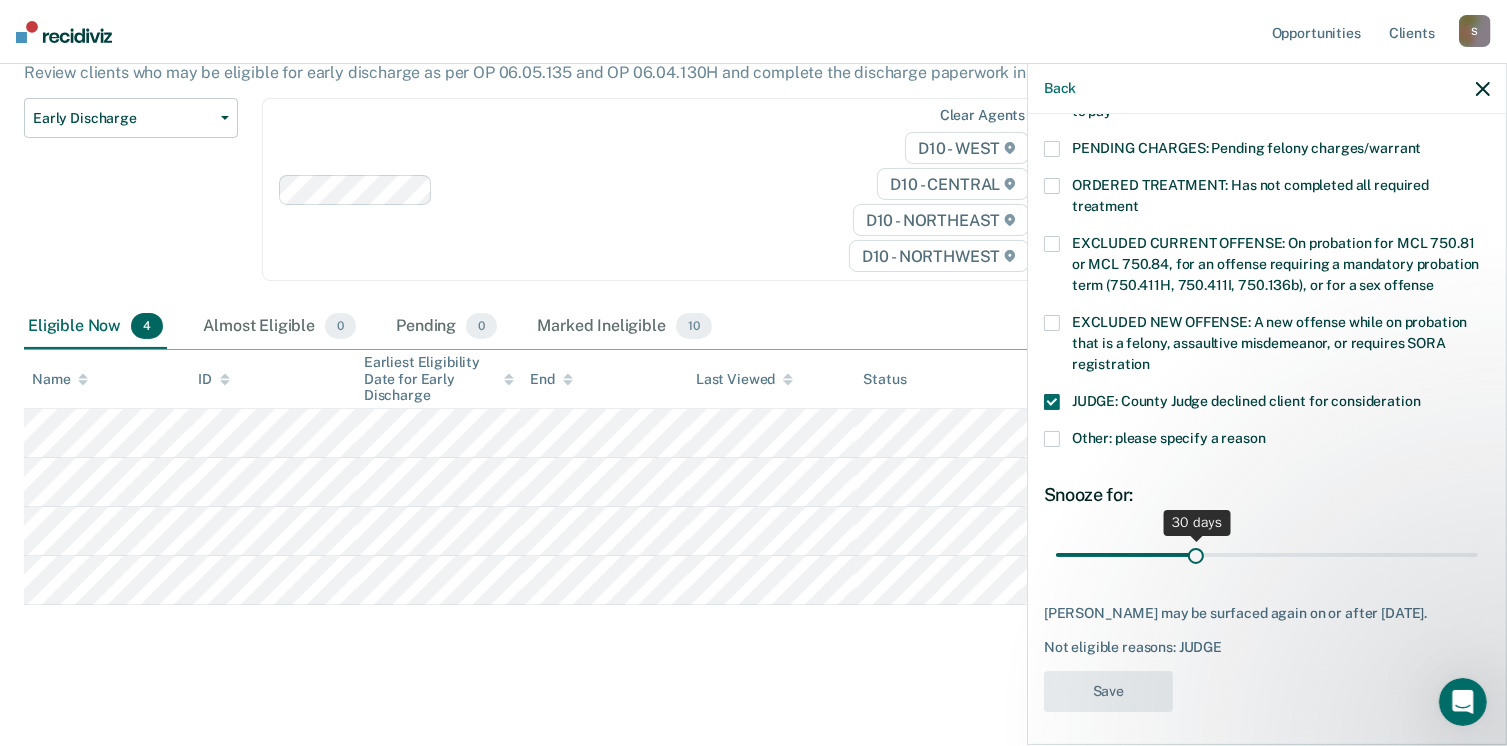 scroll, scrollTop: 519, scrollLeft: 0, axis: vertical 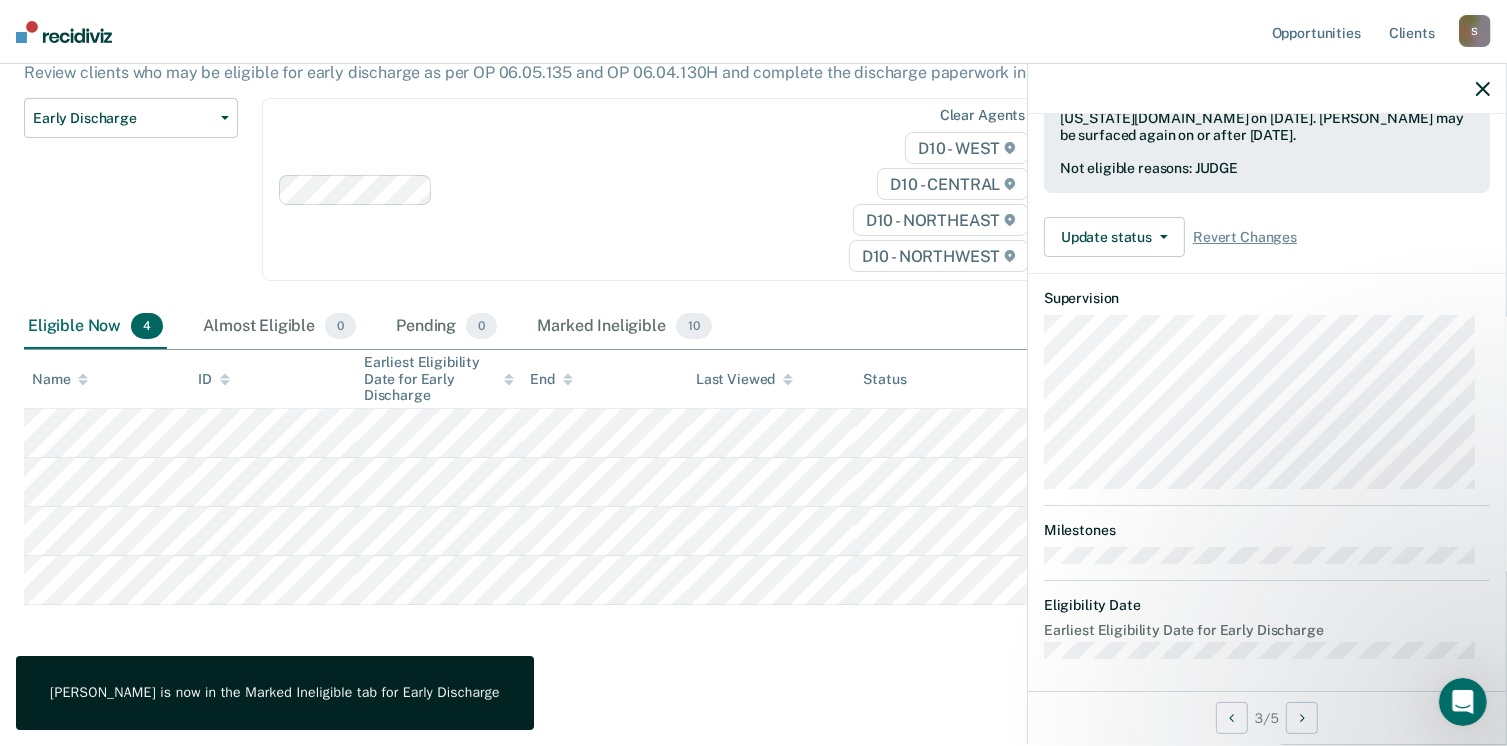click on "Milestones" at bounding box center [1267, 530] 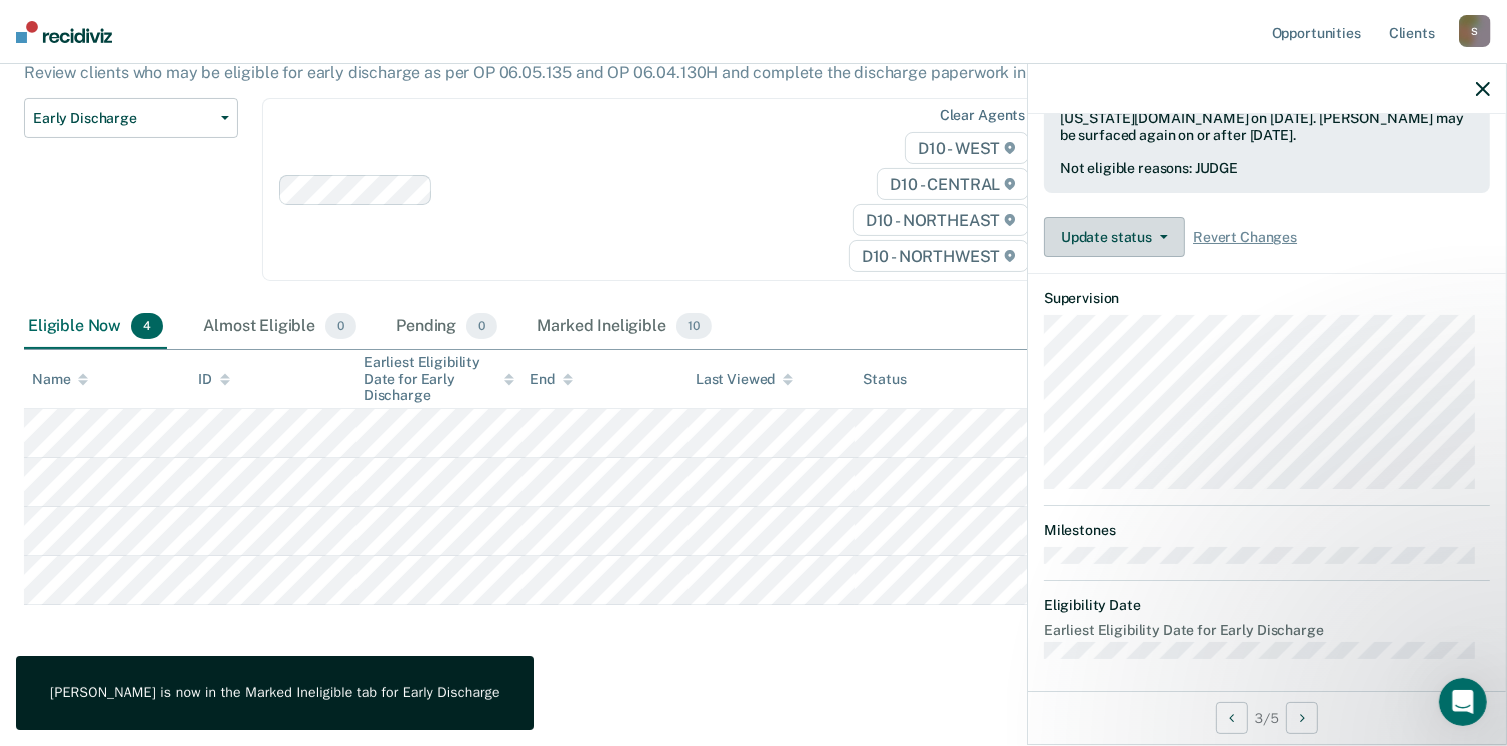 click on "Update status" at bounding box center [1114, 237] 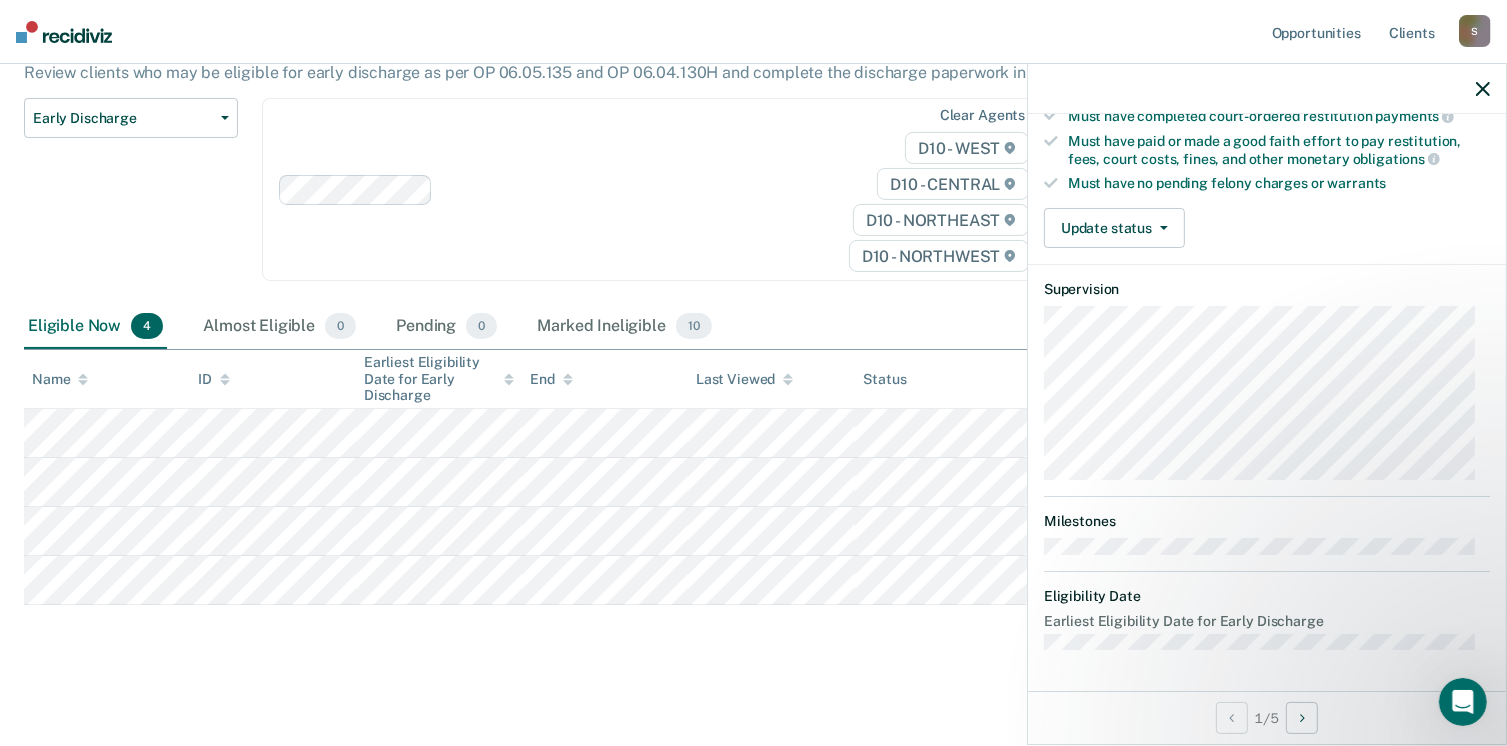 scroll, scrollTop: 371, scrollLeft: 0, axis: vertical 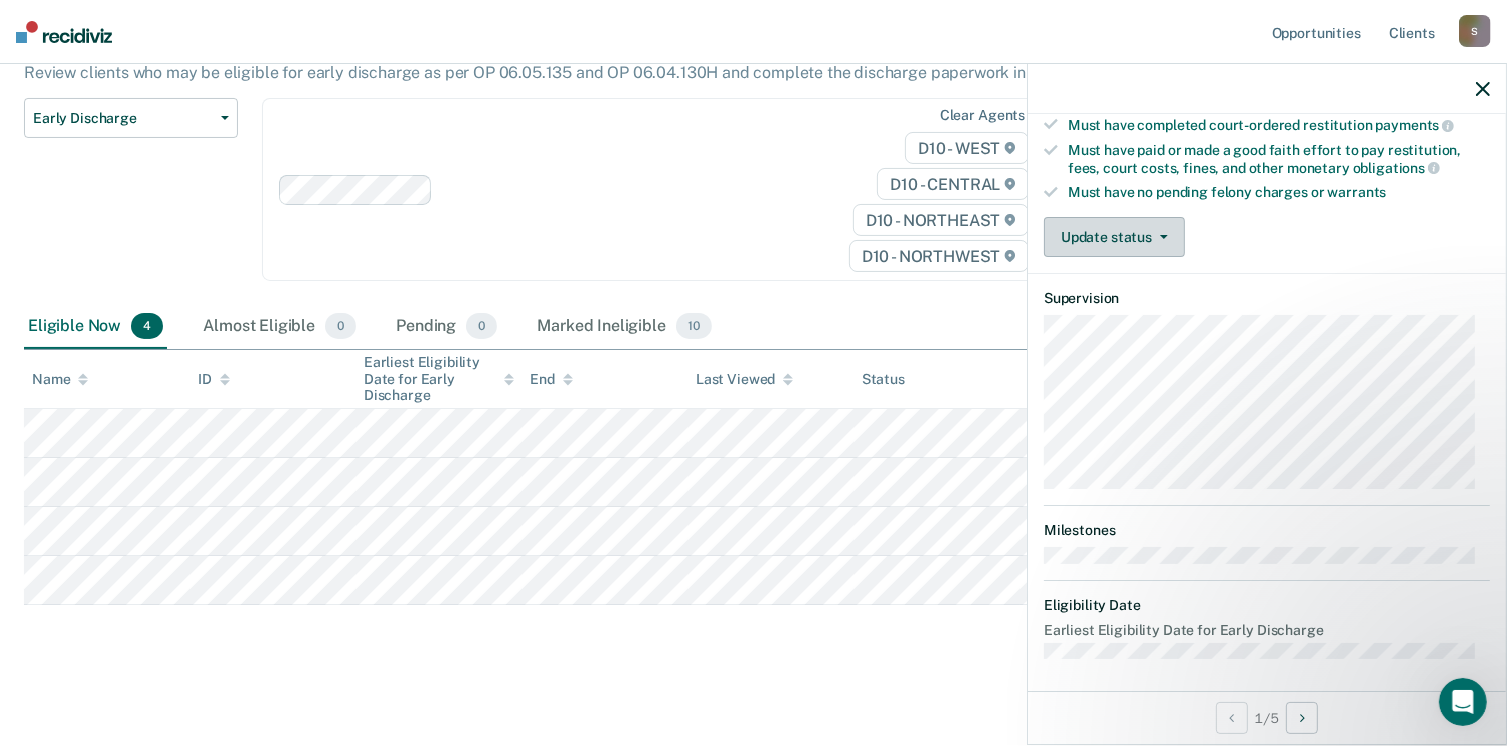 click on "Update status" at bounding box center (1114, 237) 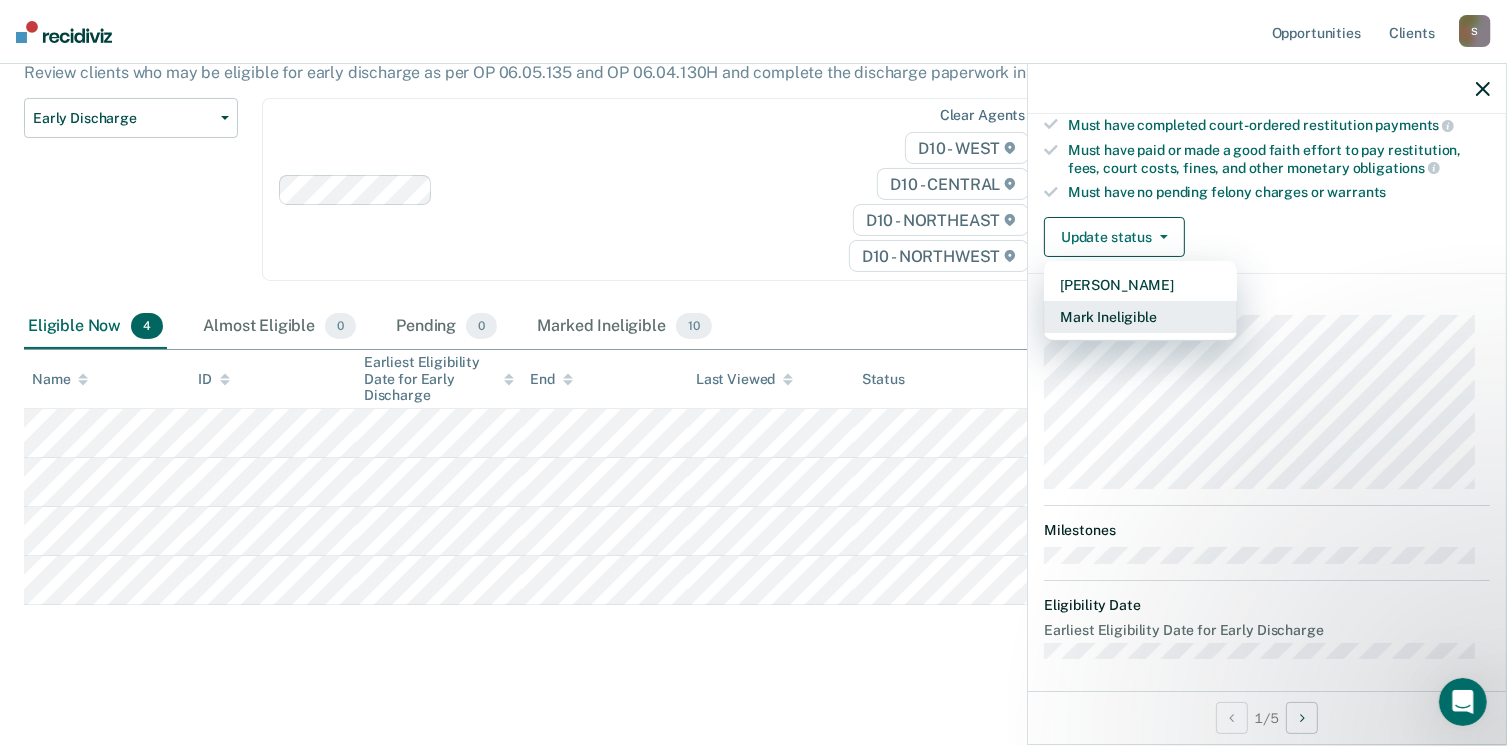 click on "Mark Ineligible" at bounding box center (1140, 317) 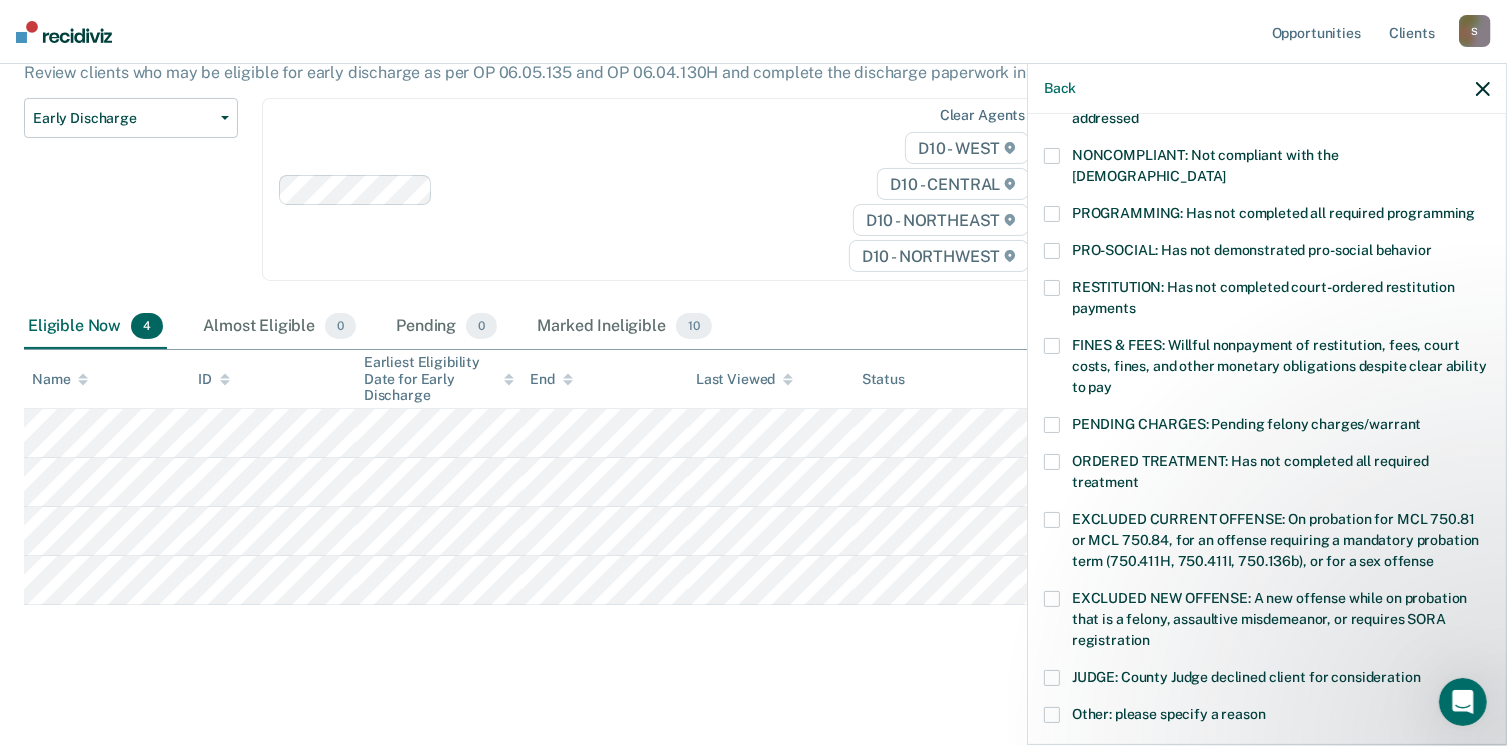 click at bounding box center (1052, 462) 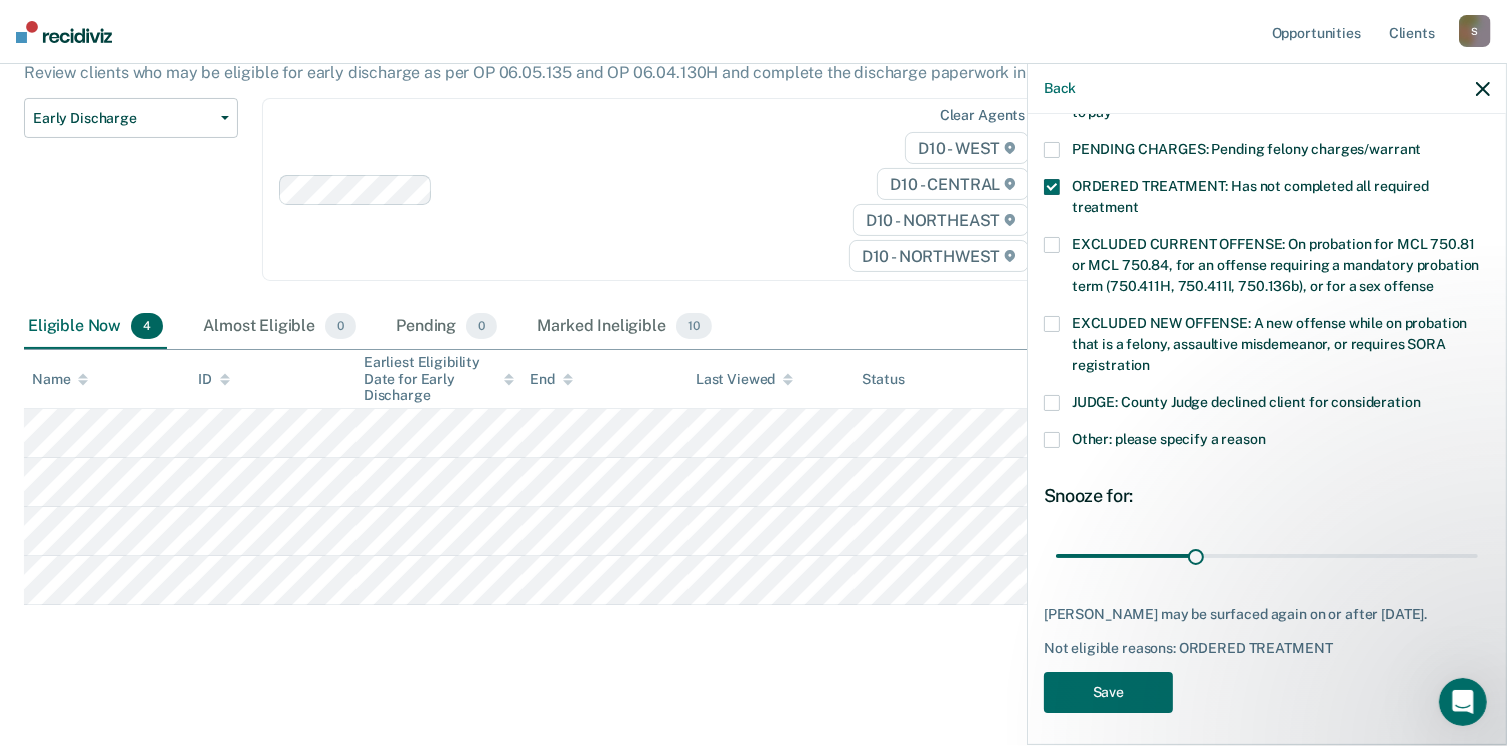 scroll, scrollTop: 647, scrollLeft: 0, axis: vertical 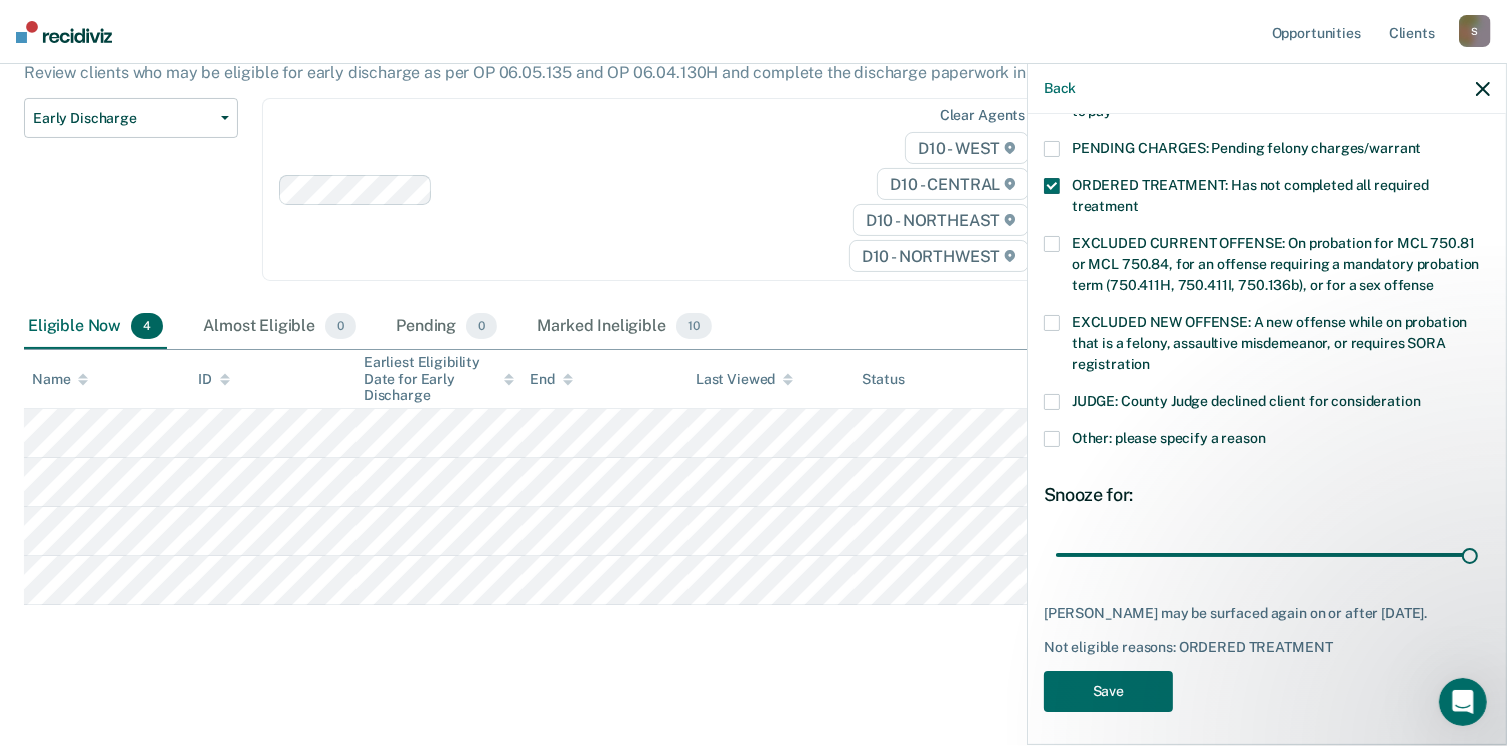 drag, startPoint x: 1190, startPoint y: 532, endPoint x: 1421, endPoint y: 609, distance: 243.49538 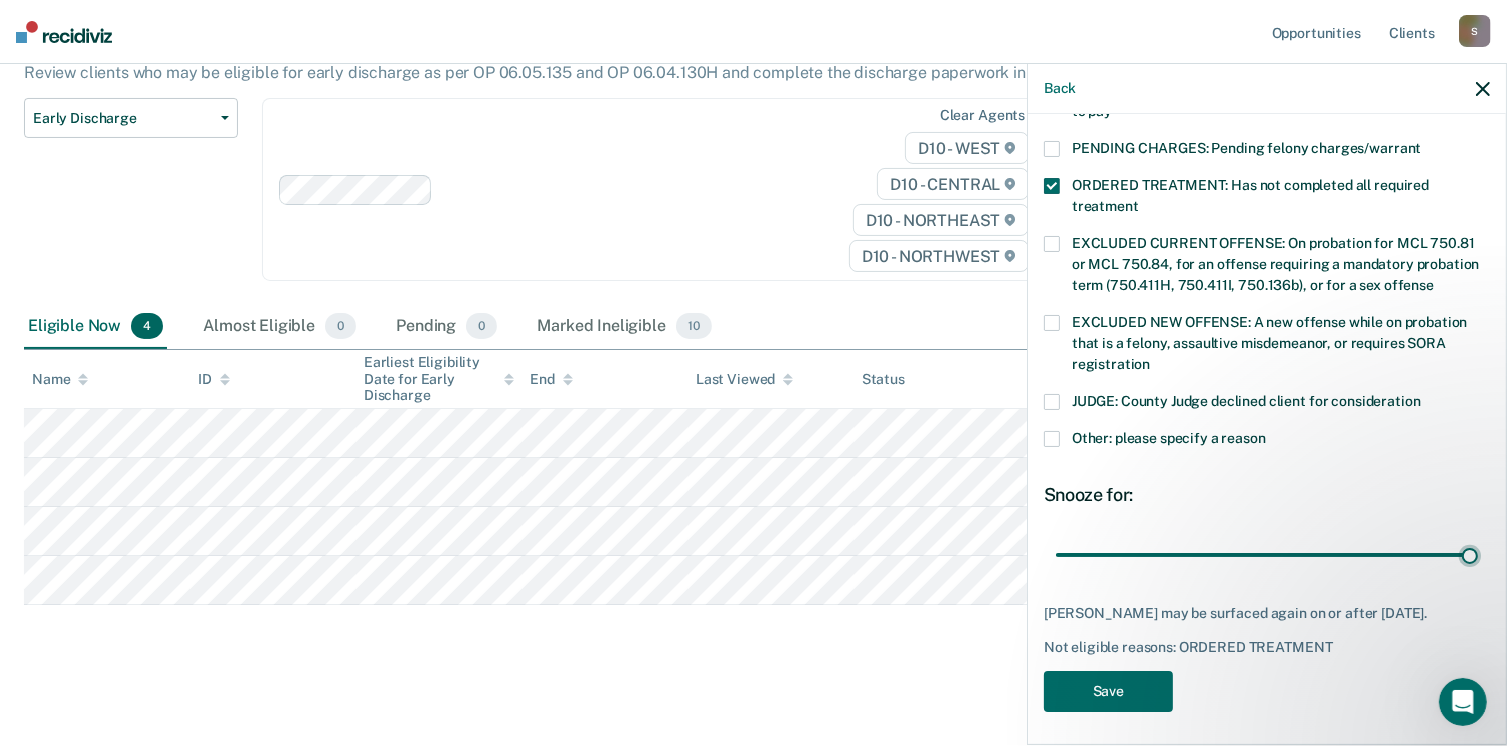 type on "90" 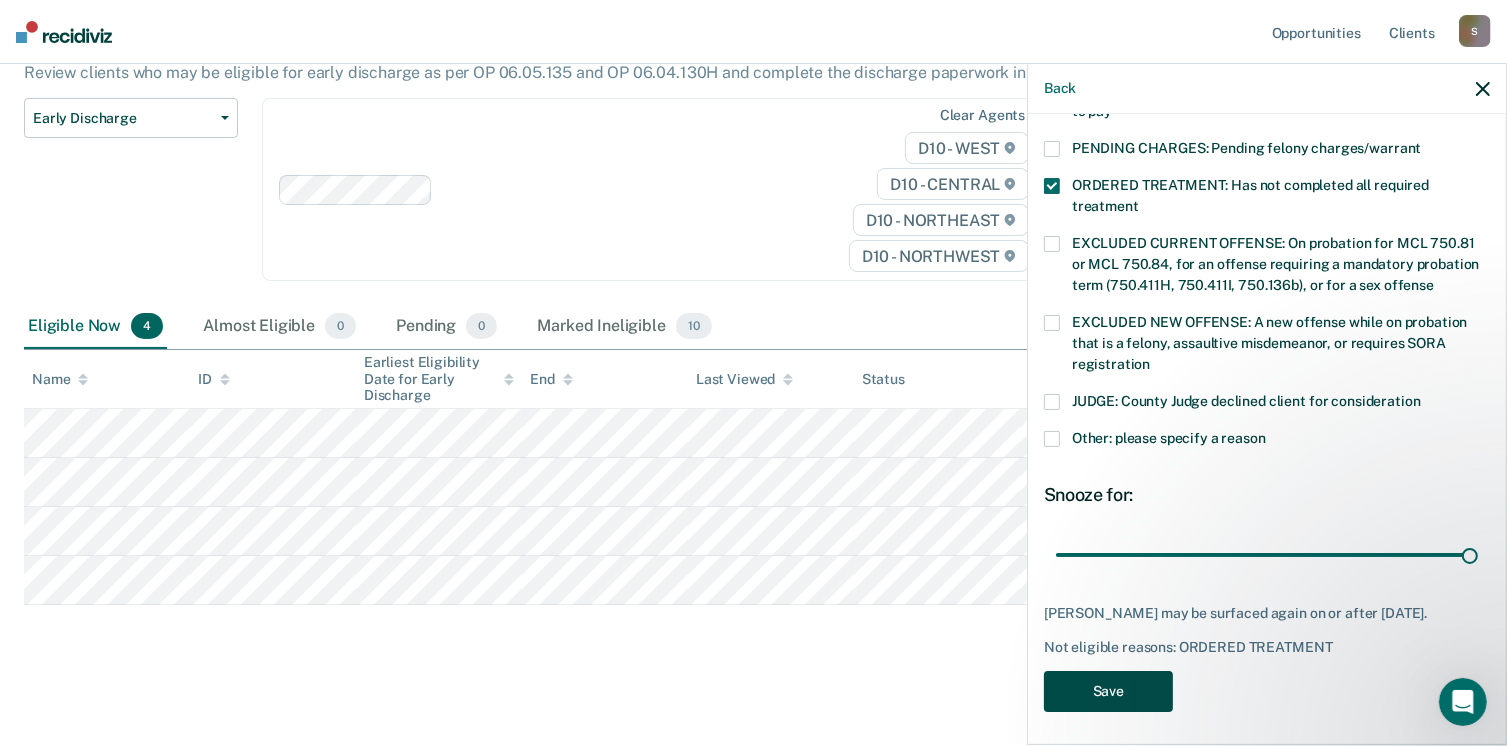 click on "Save" at bounding box center (1108, 691) 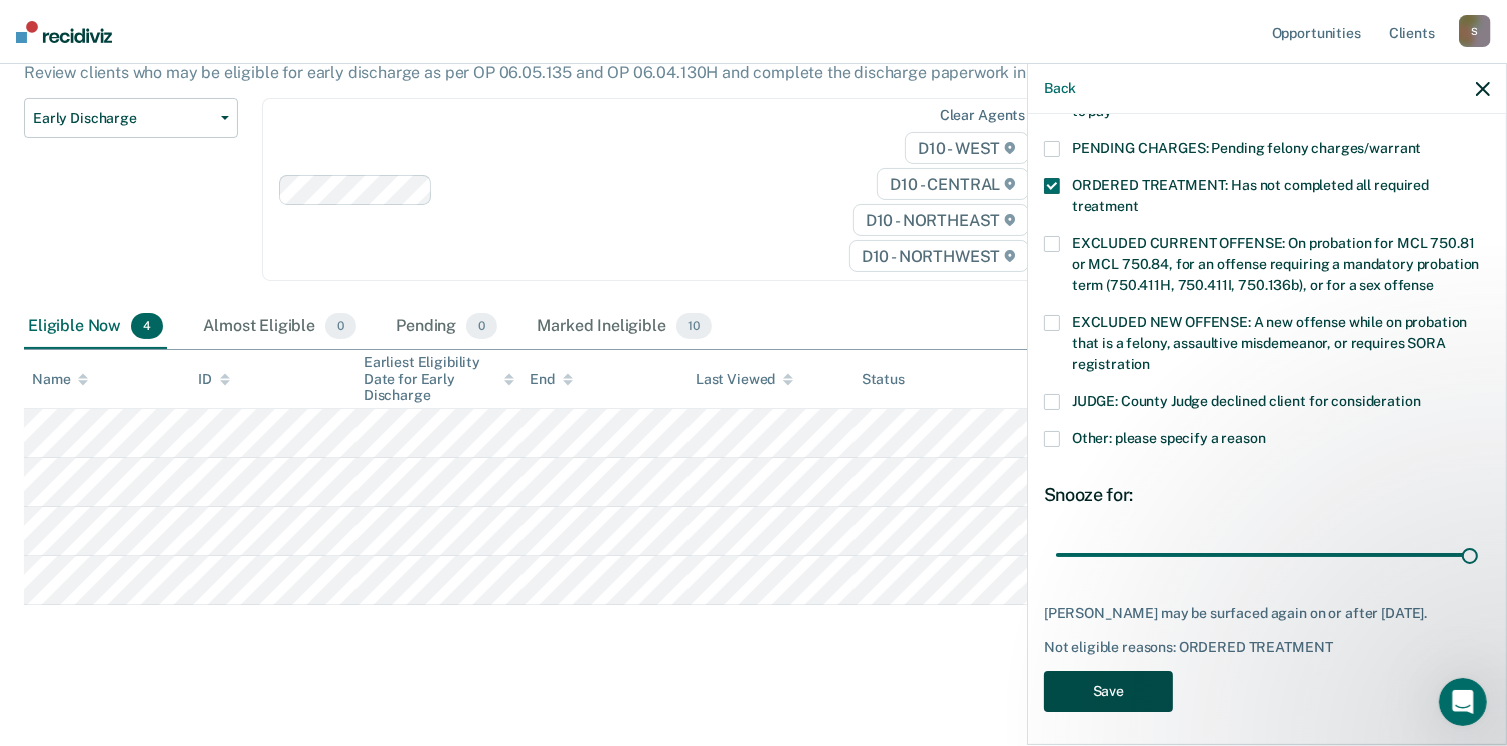 scroll, scrollTop: 140, scrollLeft: 0, axis: vertical 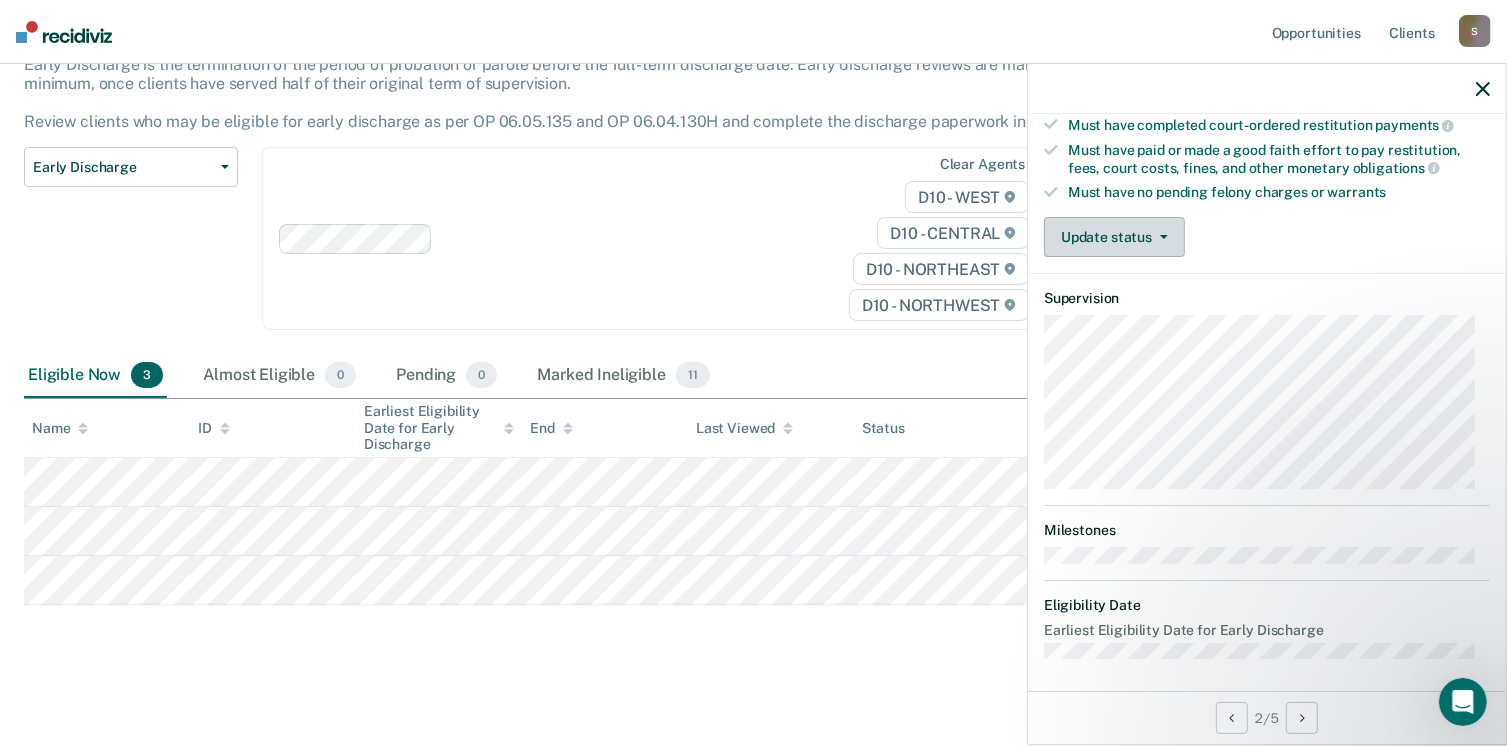 click on "Update status" at bounding box center [1114, 237] 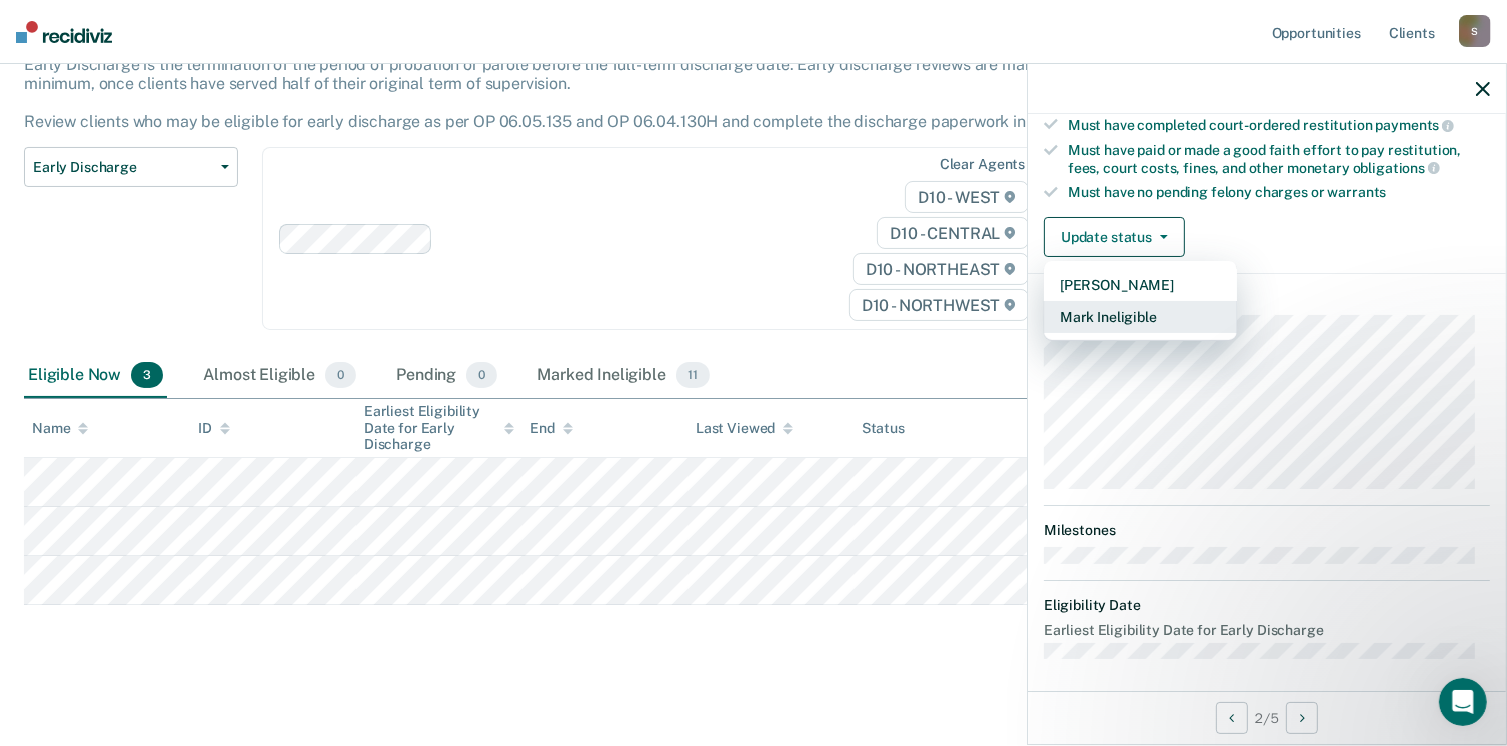 click on "Mark Ineligible" at bounding box center [1140, 317] 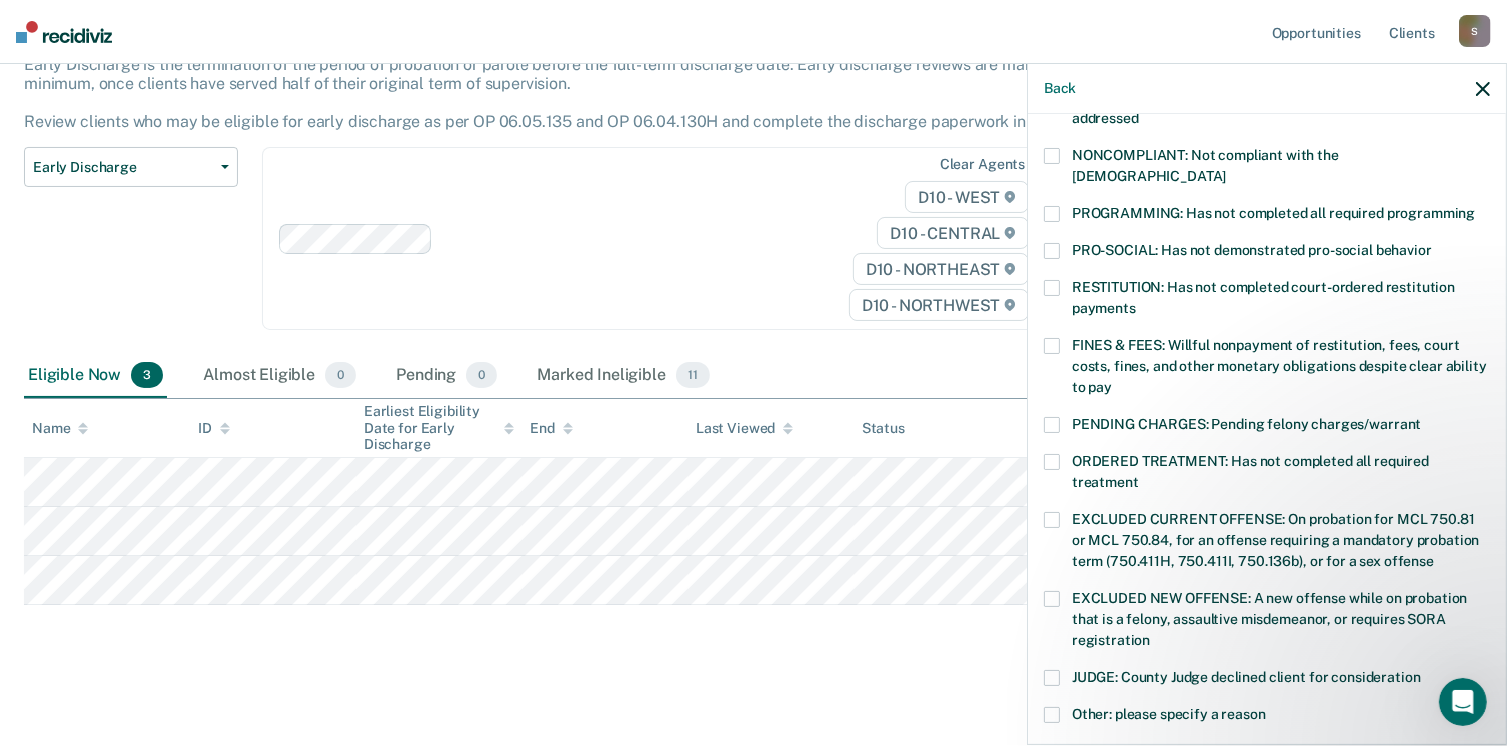 click at bounding box center [1052, 462] 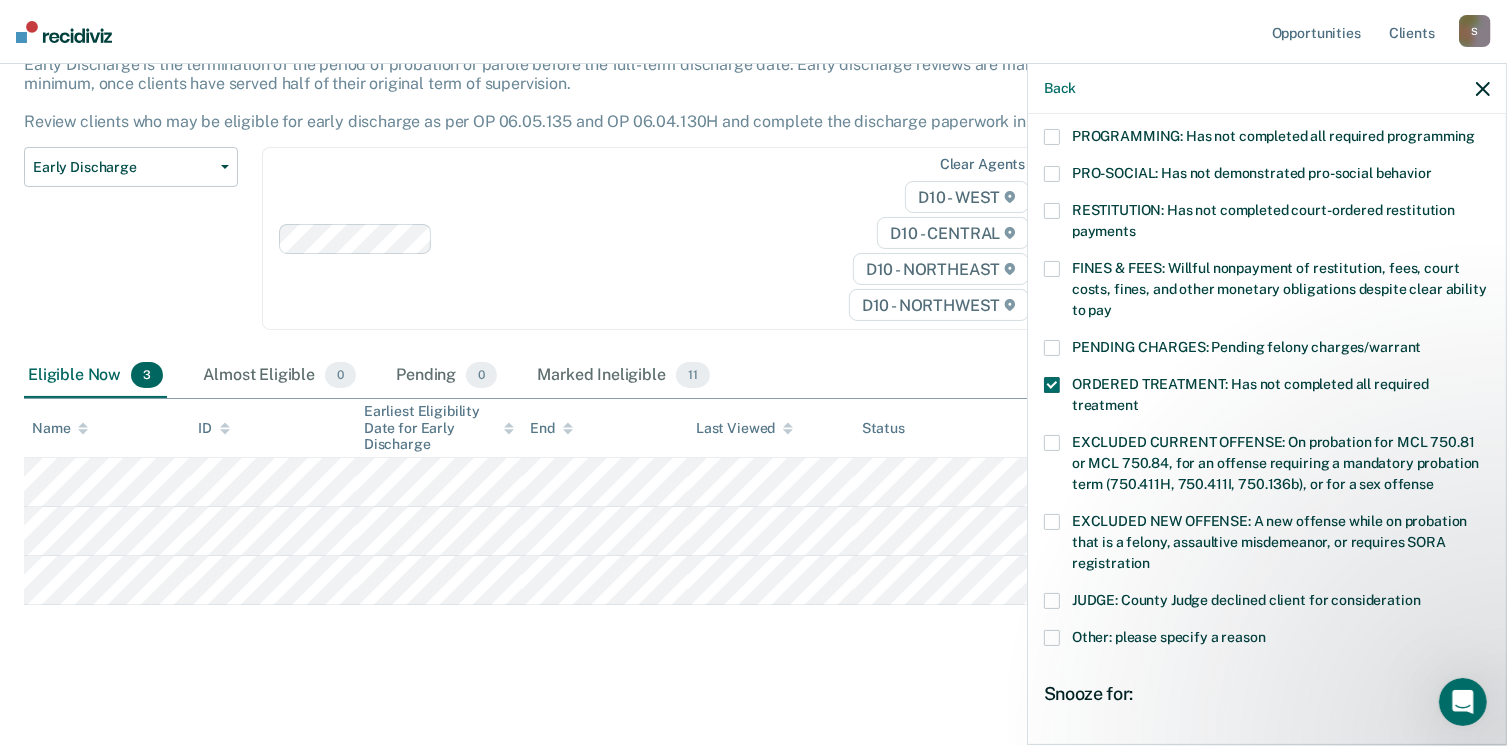 scroll, scrollTop: 647, scrollLeft: 0, axis: vertical 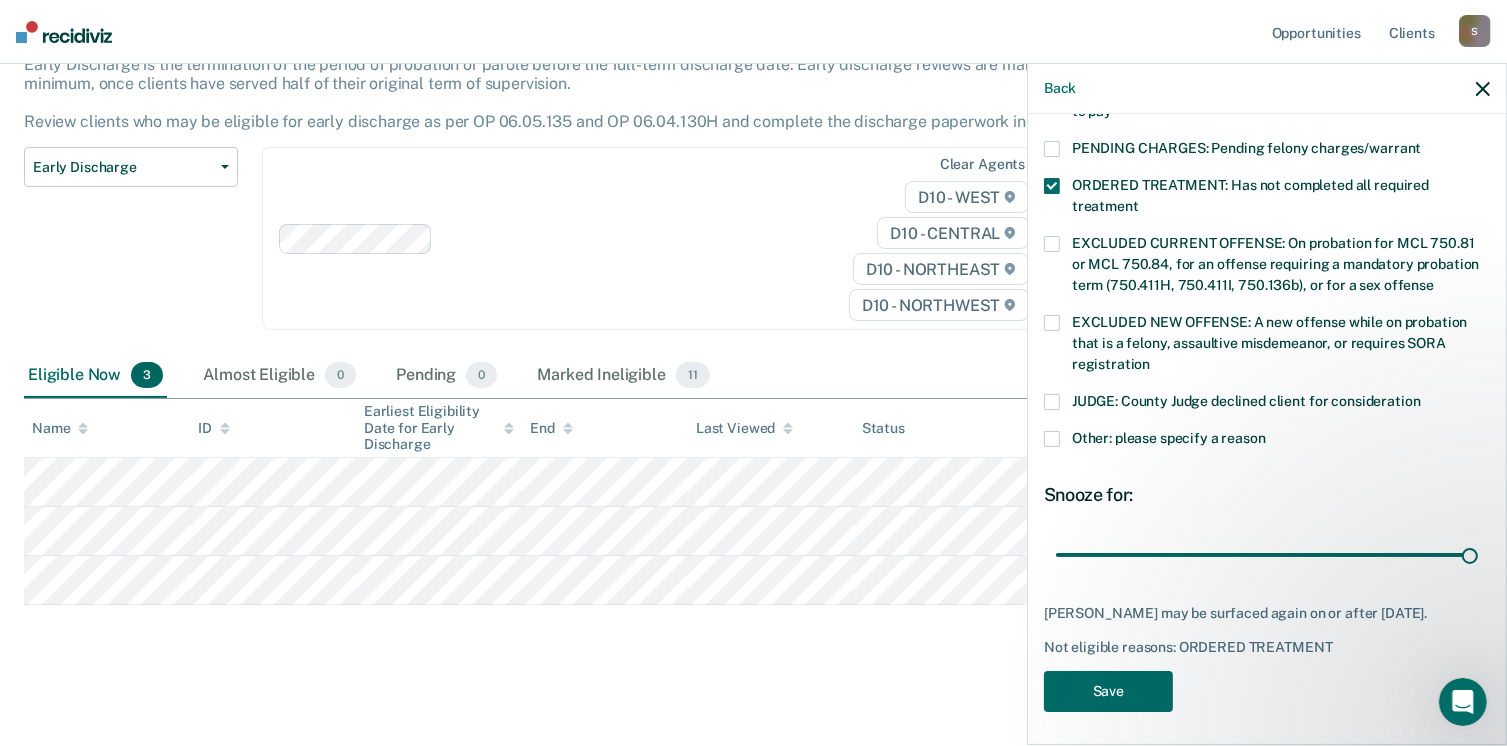 drag, startPoint x: 1191, startPoint y: 530, endPoint x: 1412, endPoint y: 600, distance: 231.82104 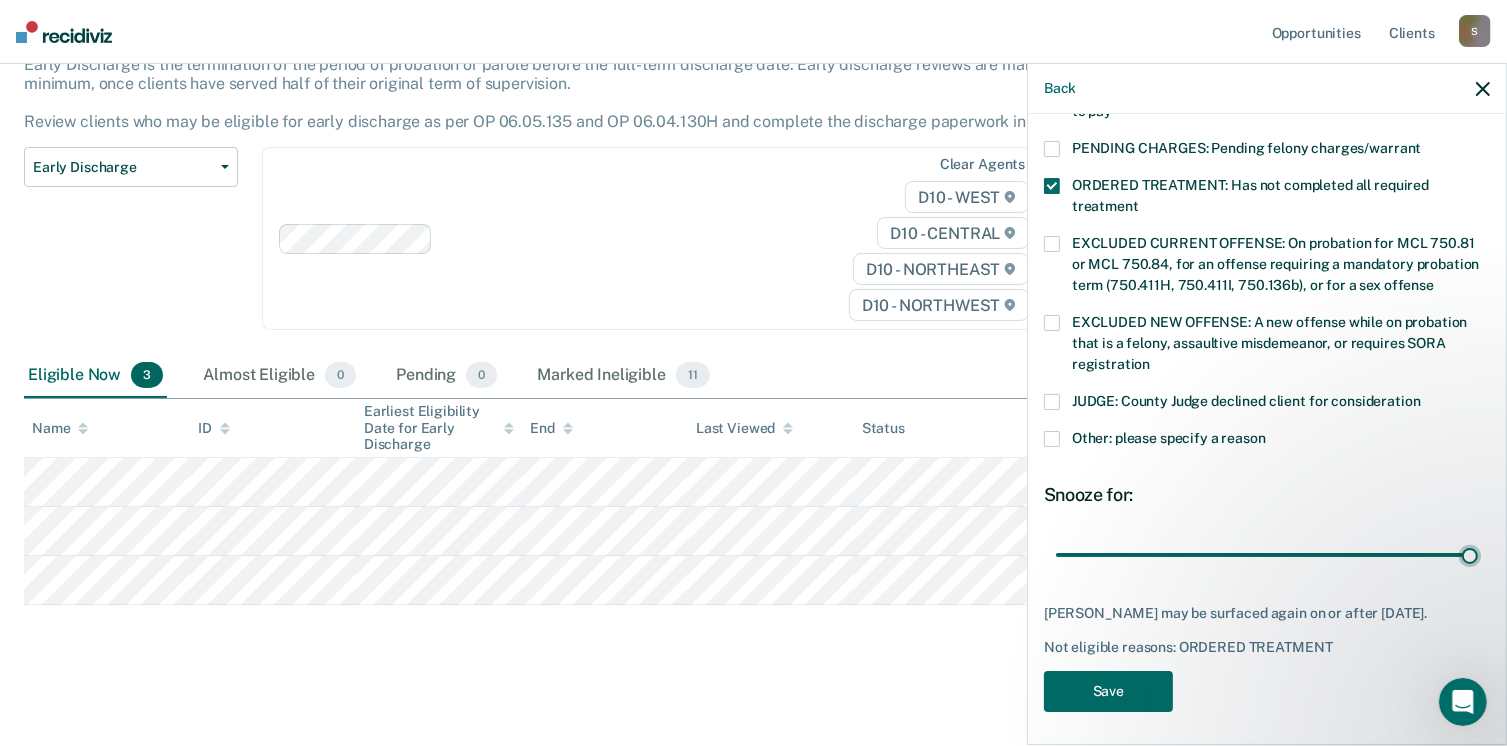 type on "90" 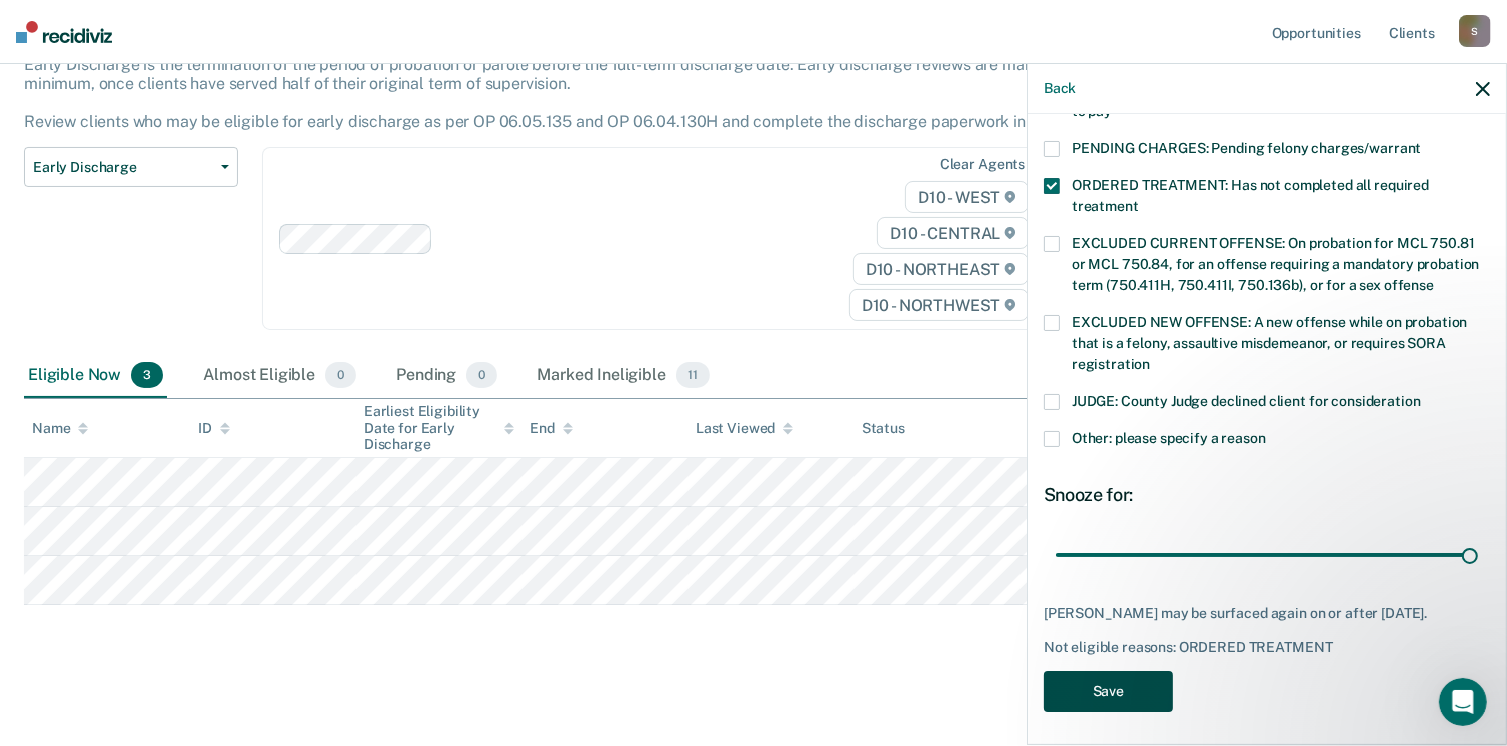 click on "Save" at bounding box center (1108, 691) 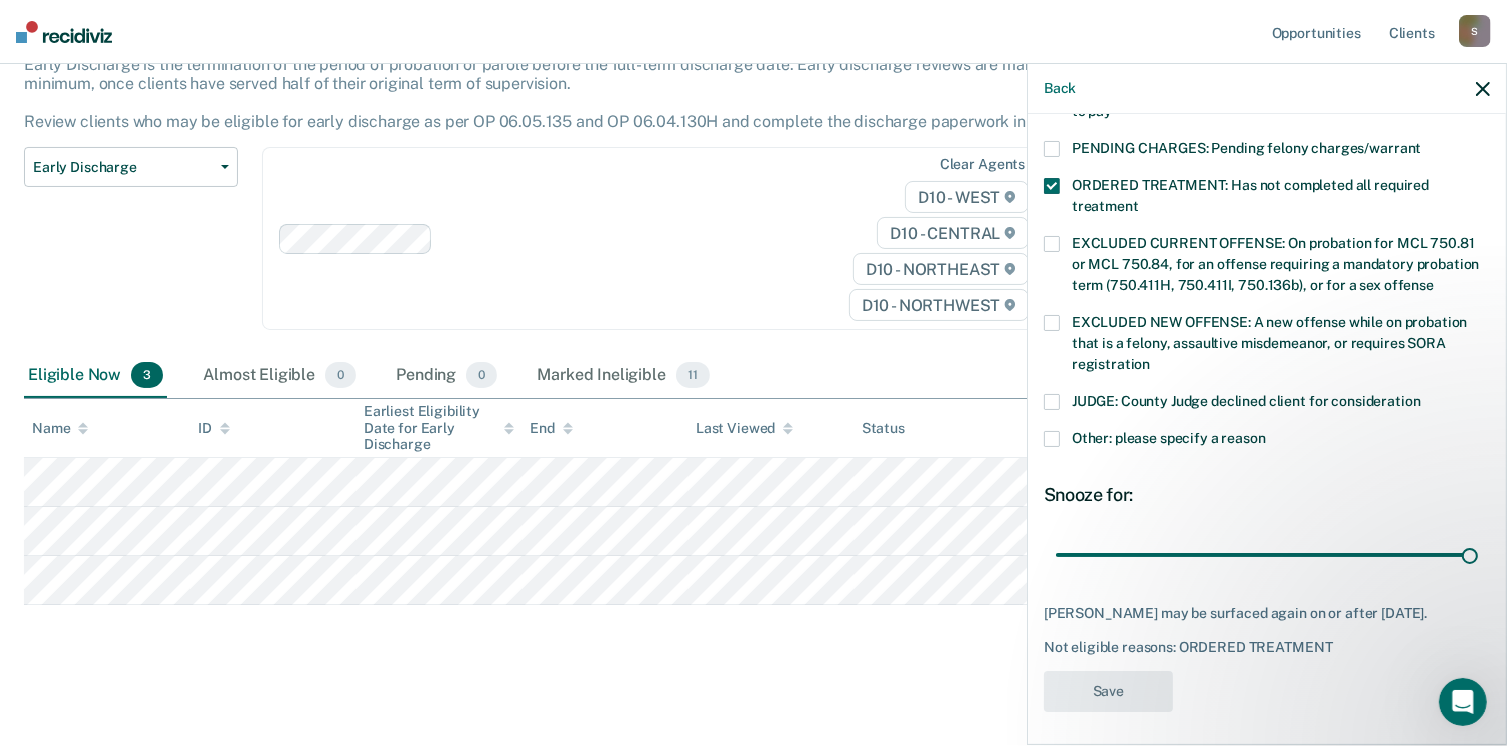 scroll, scrollTop: 92, scrollLeft: 0, axis: vertical 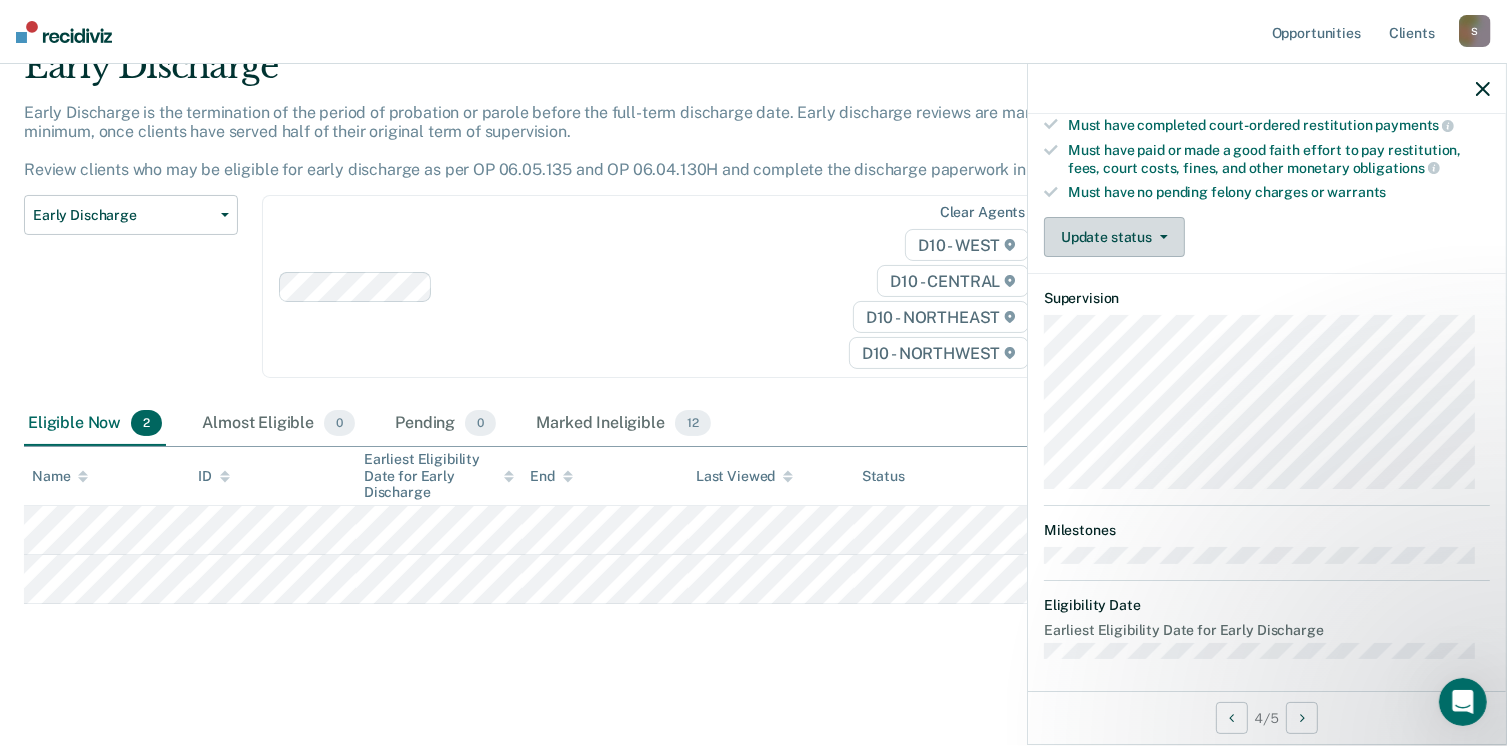 click on "Update status" at bounding box center [1114, 237] 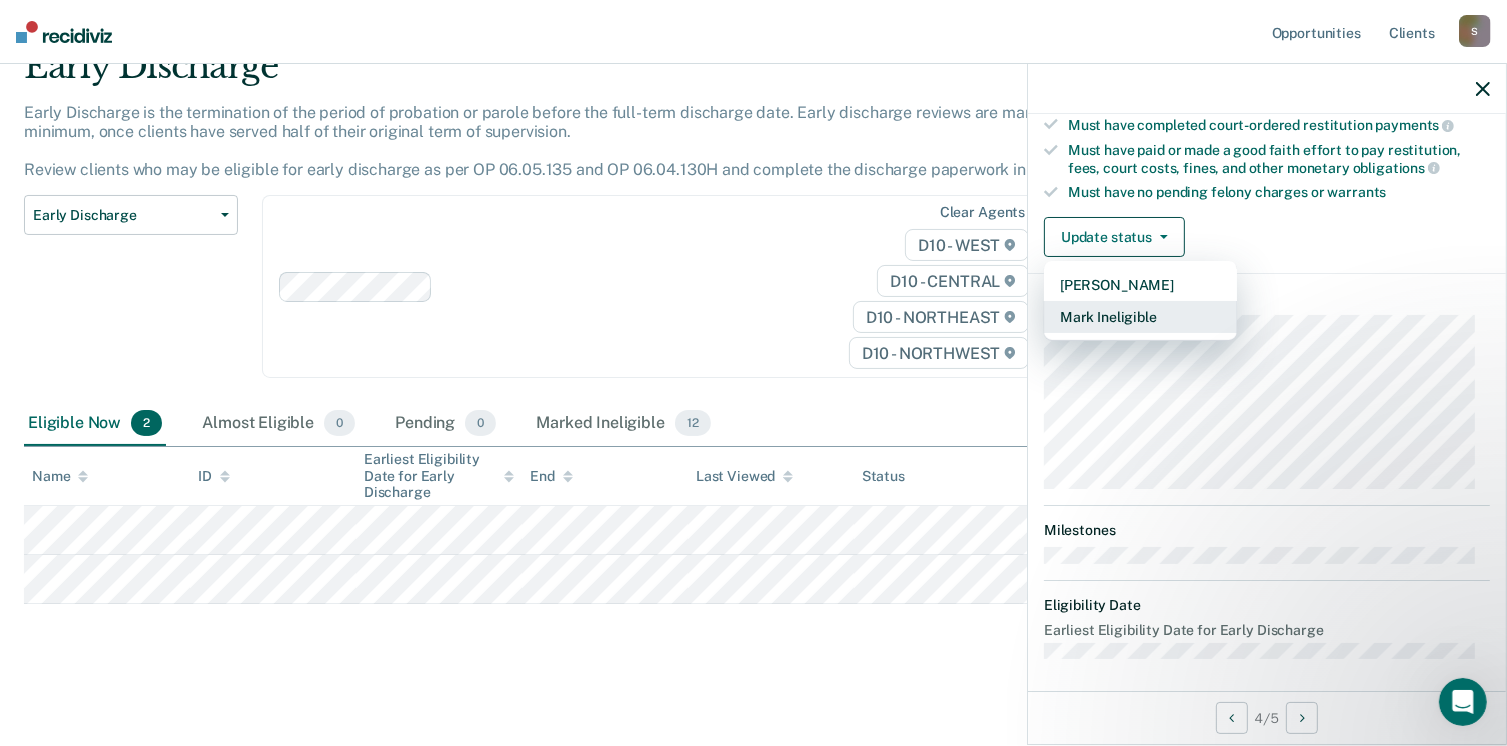 click on "Mark Ineligible" at bounding box center [1140, 317] 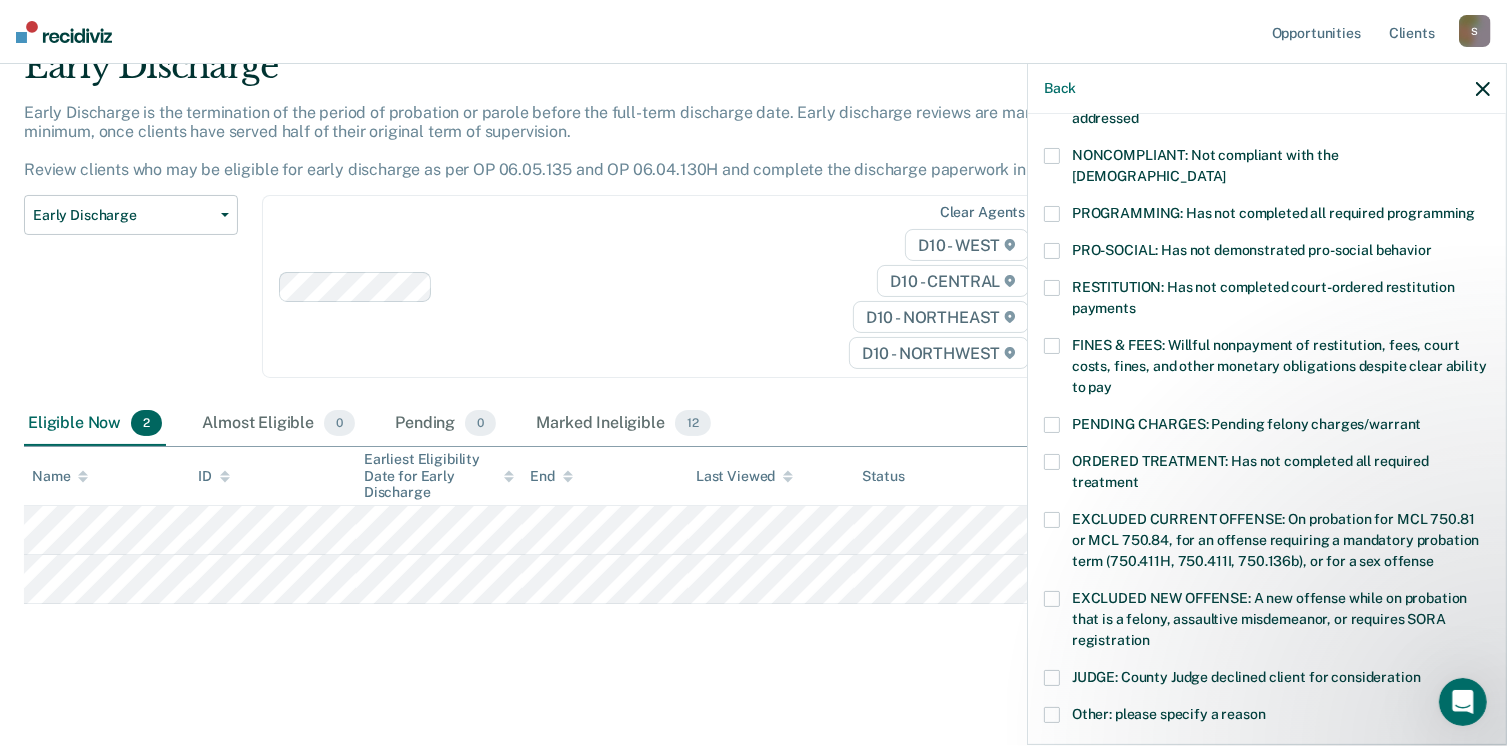 click at bounding box center [1052, 346] 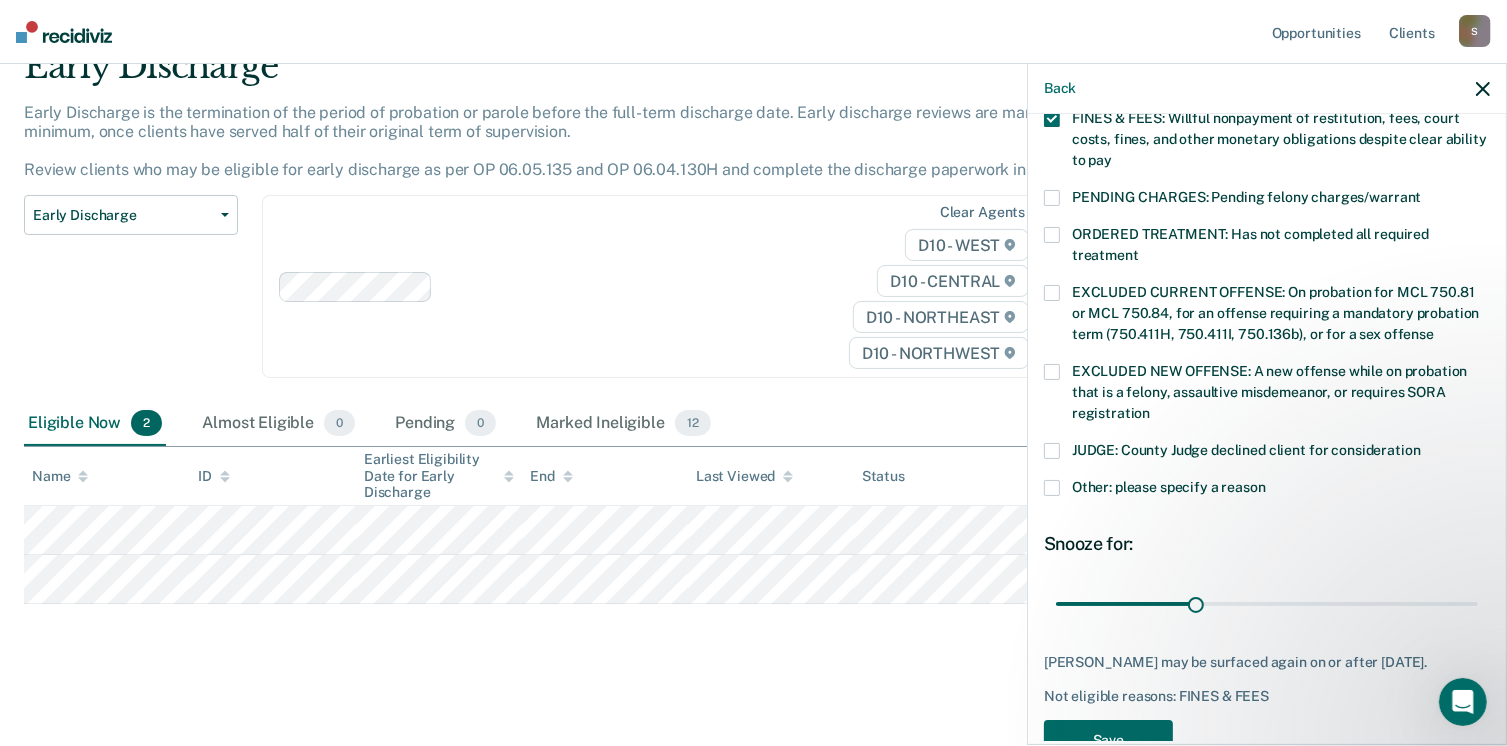 scroll, scrollTop: 647, scrollLeft: 0, axis: vertical 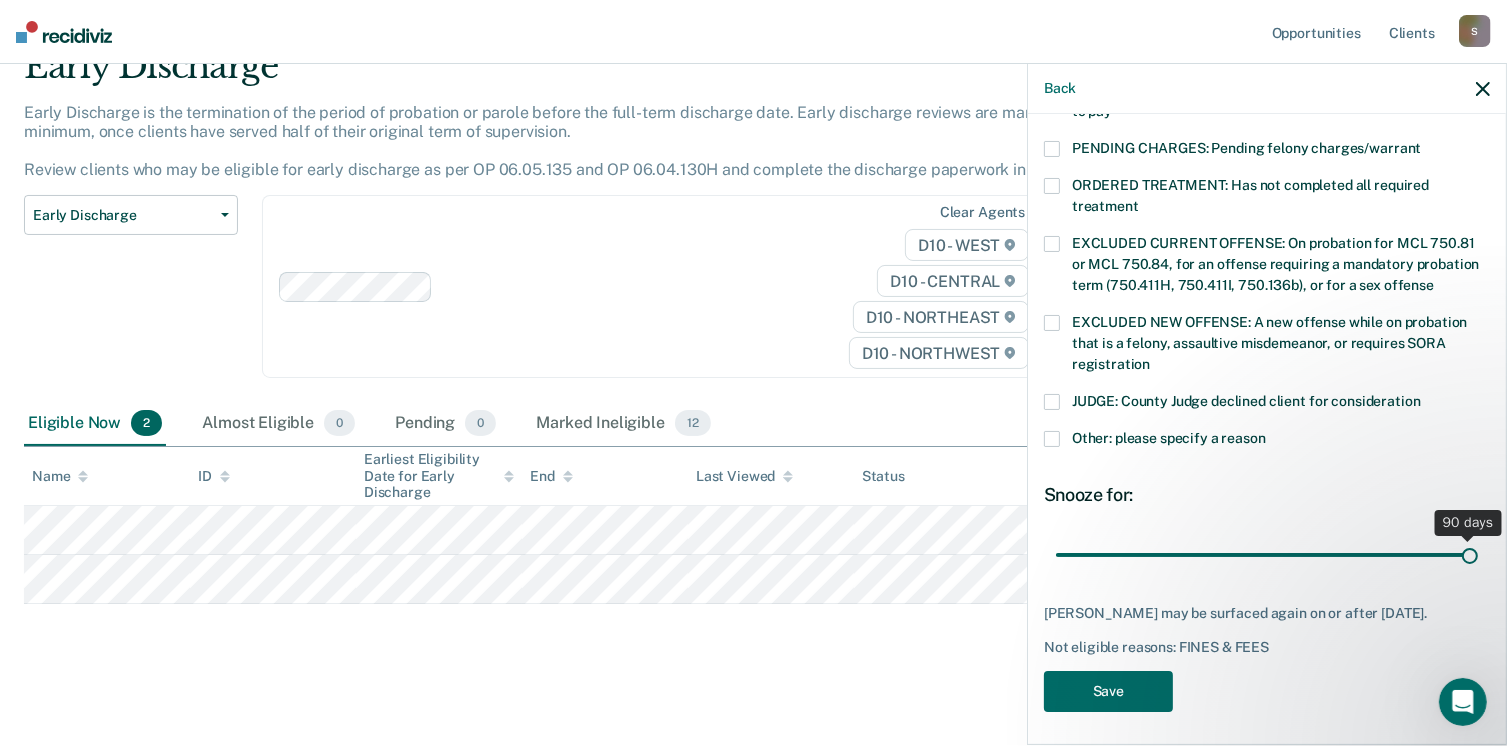 drag, startPoint x: 1196, startPoint y: 529, endPoint x: 1524, endPoint y: 528, distance: 328.00153 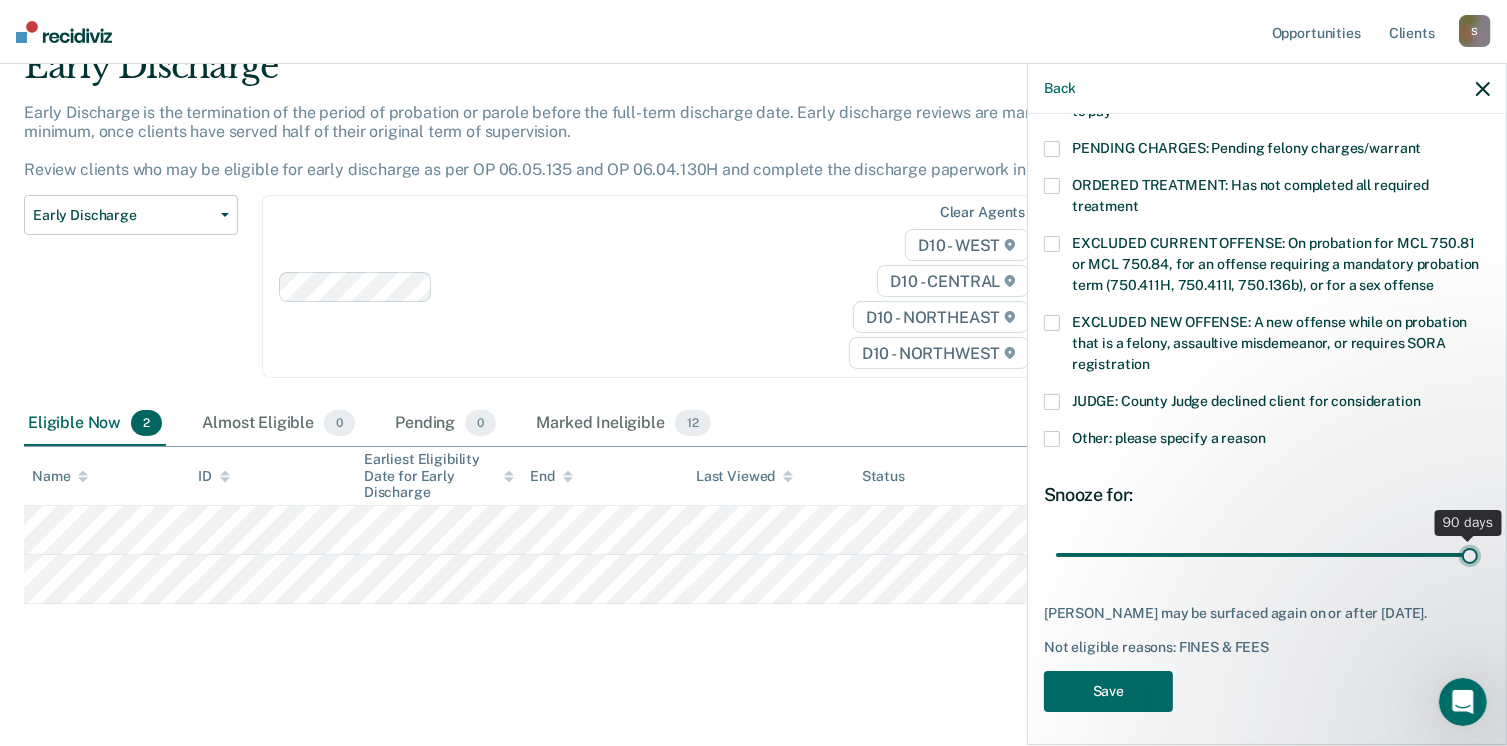 type on "90" 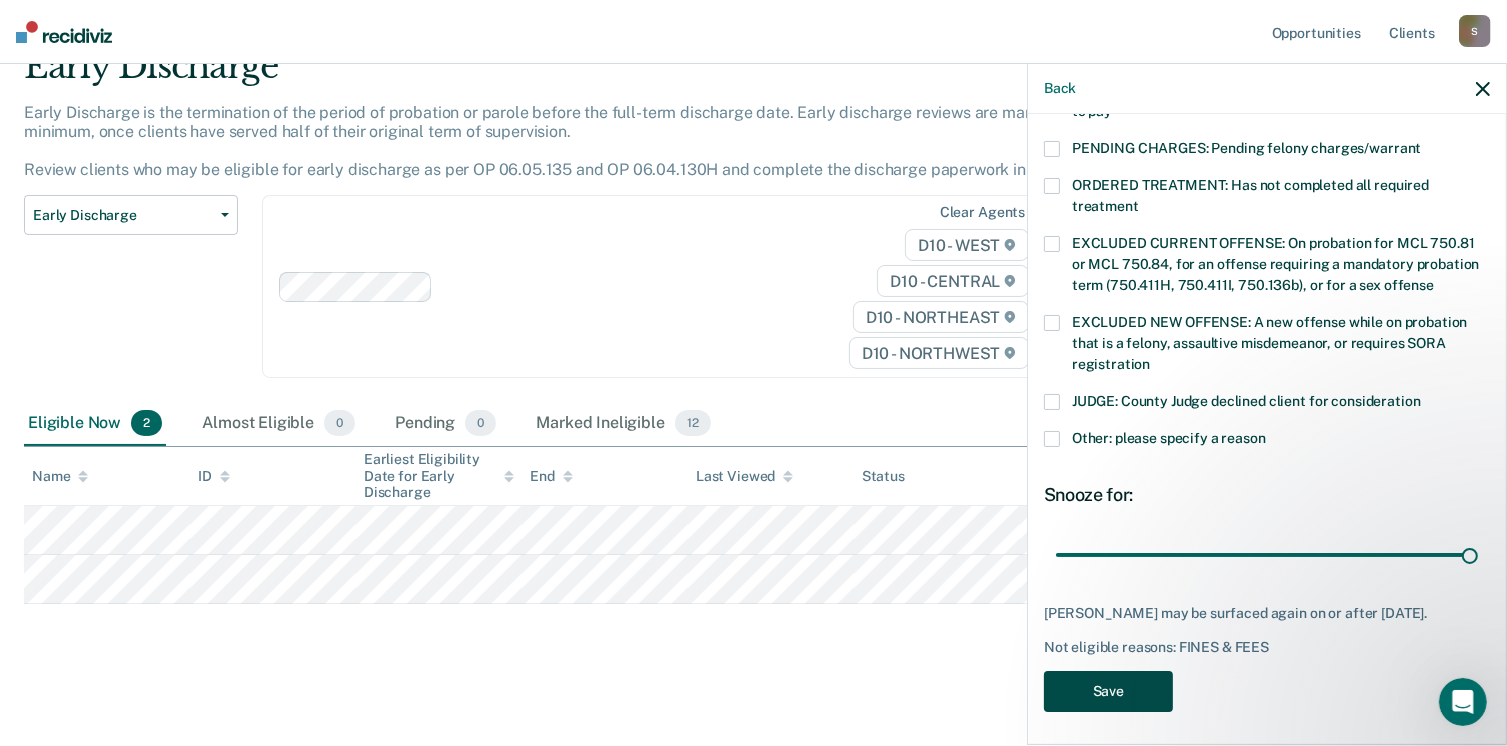 click on "Save" at bounding box center [1108, 691] 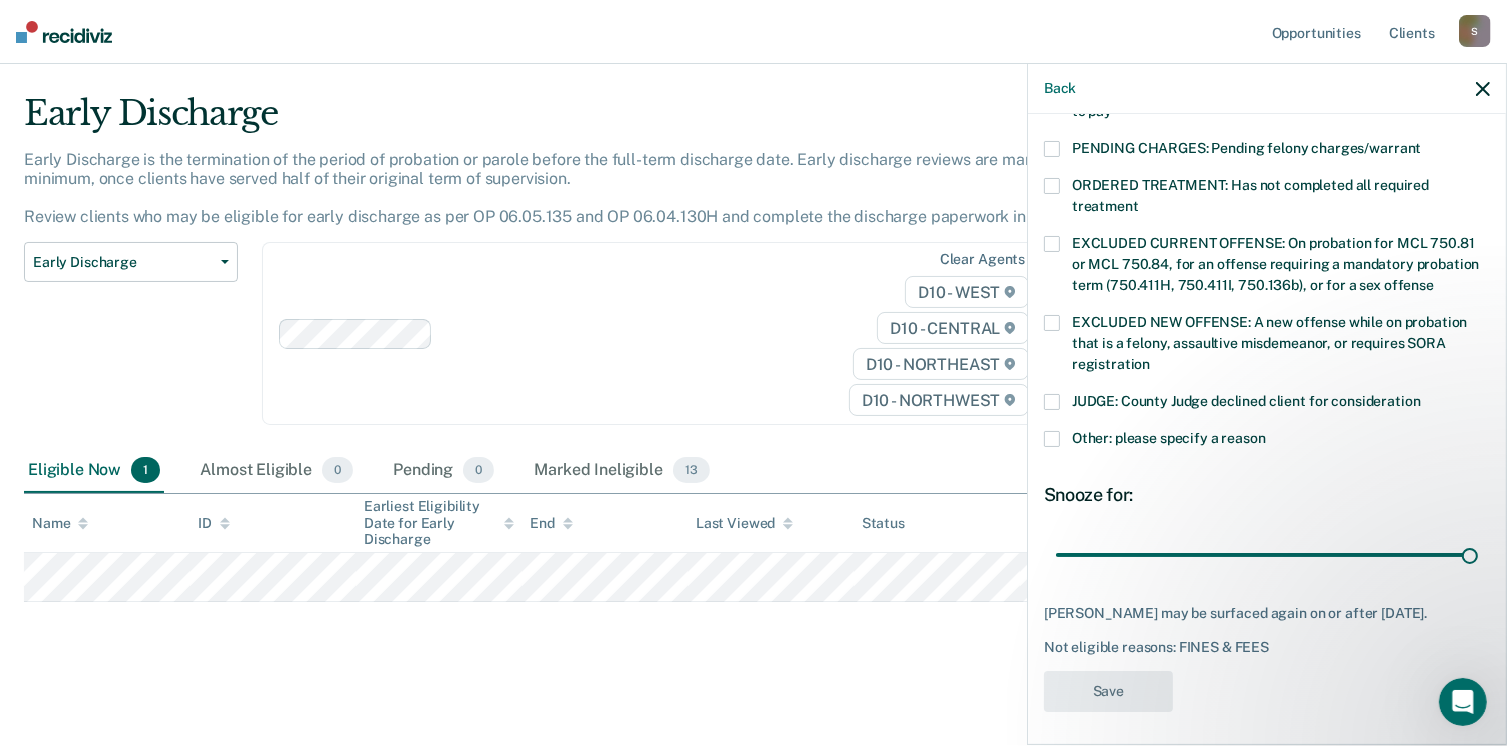 scroll, scrollTop: 42, scrollLeft: 0, axis: vertical 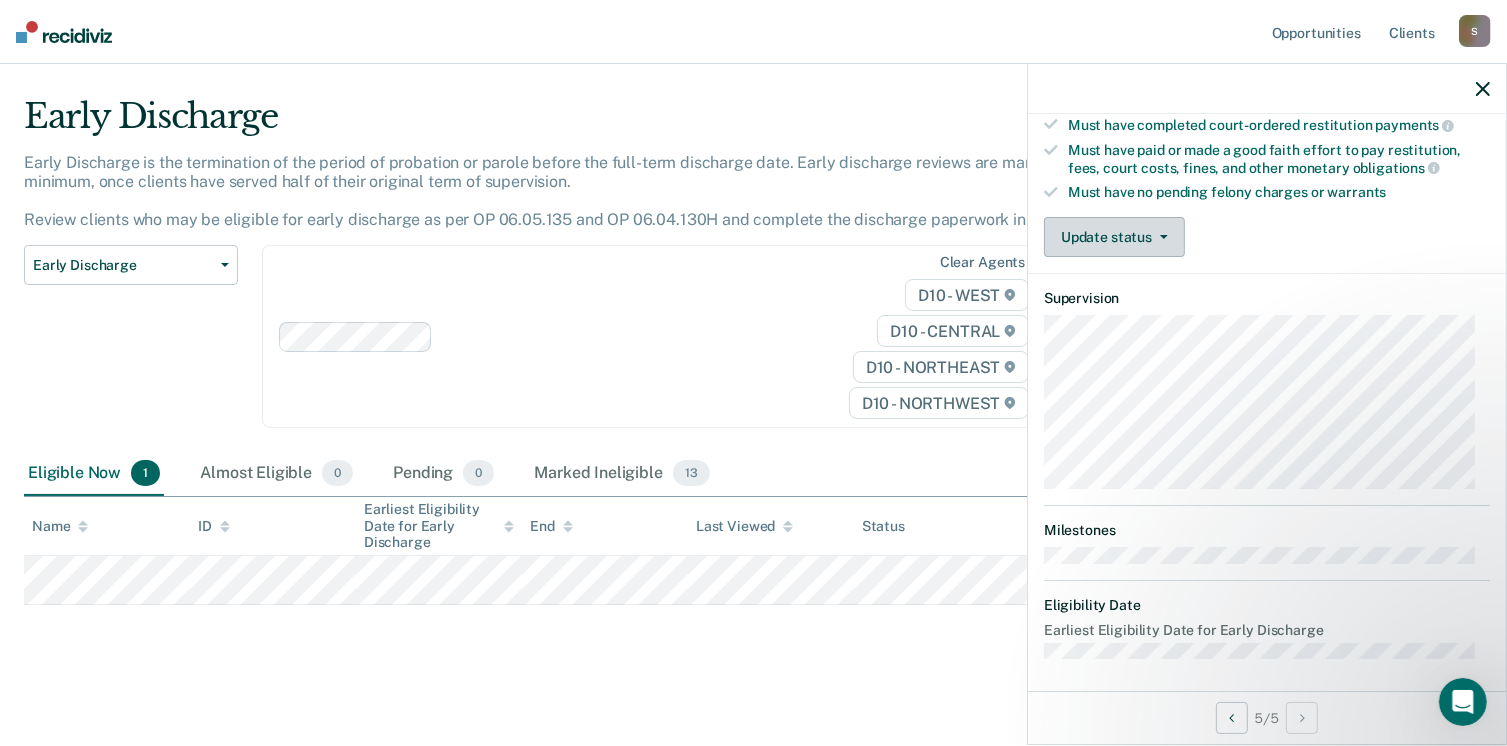 click on "Update status" at bounding box center [1114, 237] 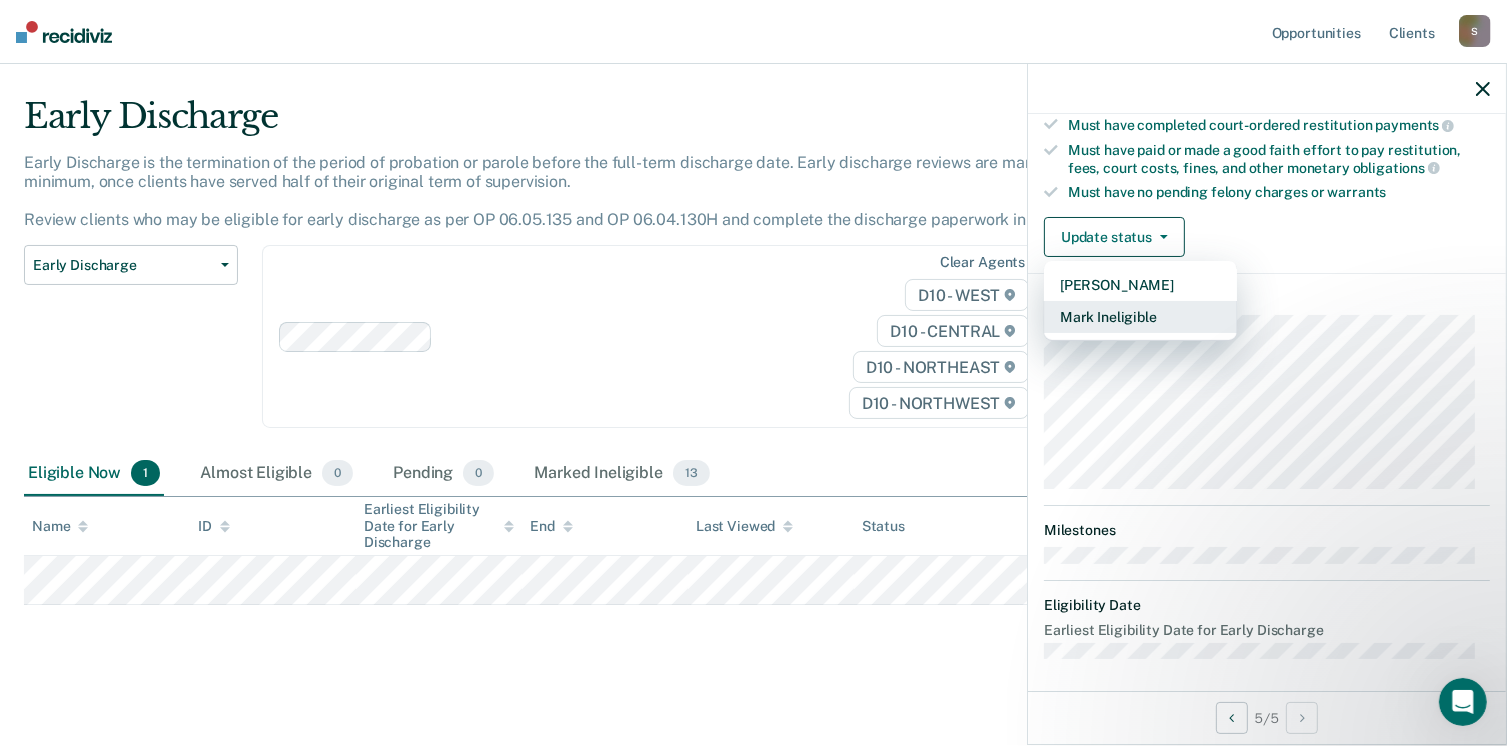 click on "Mark Ineligible" at bounding box center (1140, 317) 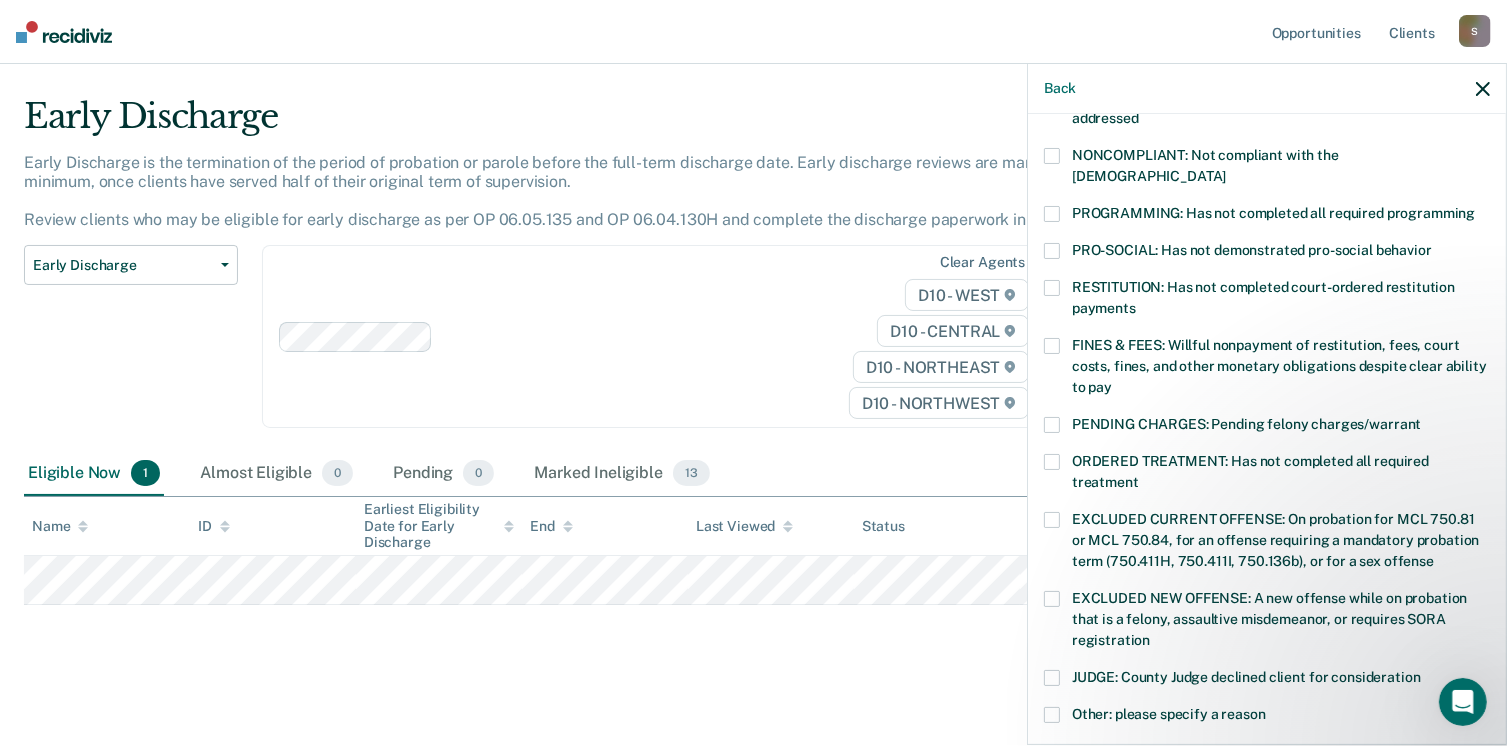 click at bounding box center [1052, 462] 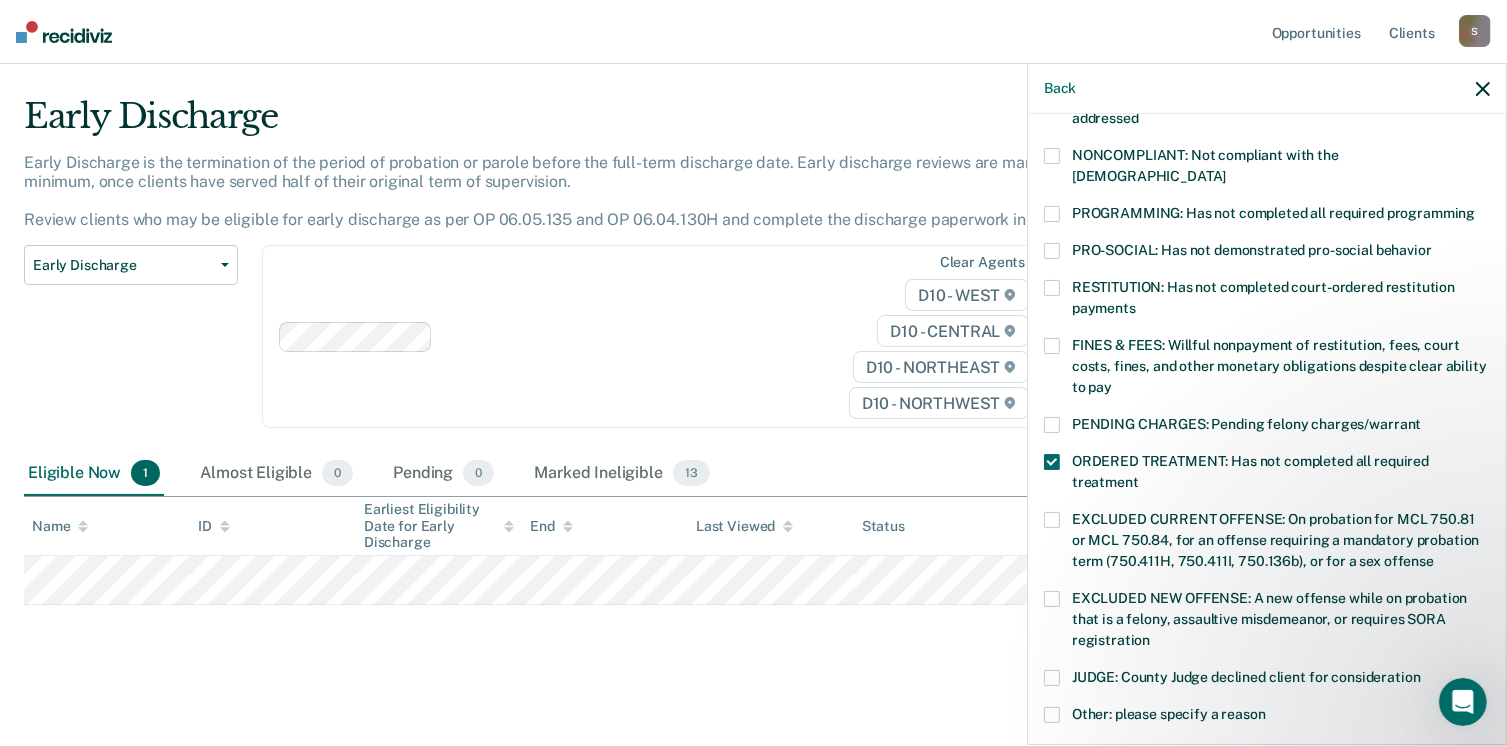 click at bounding box center [1052, 346] 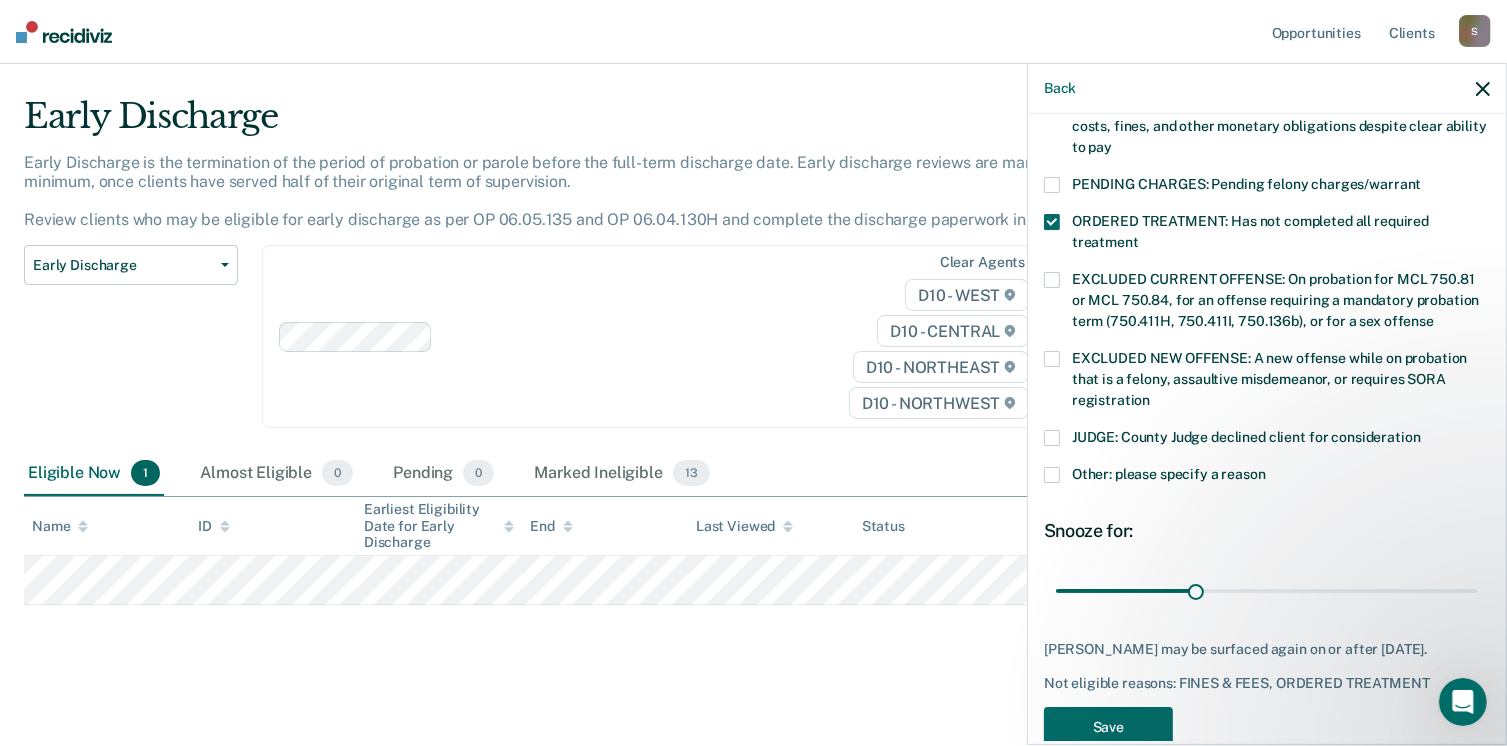 scroll, scrollTop: 630, scrollLeft: 0, axis: vertical 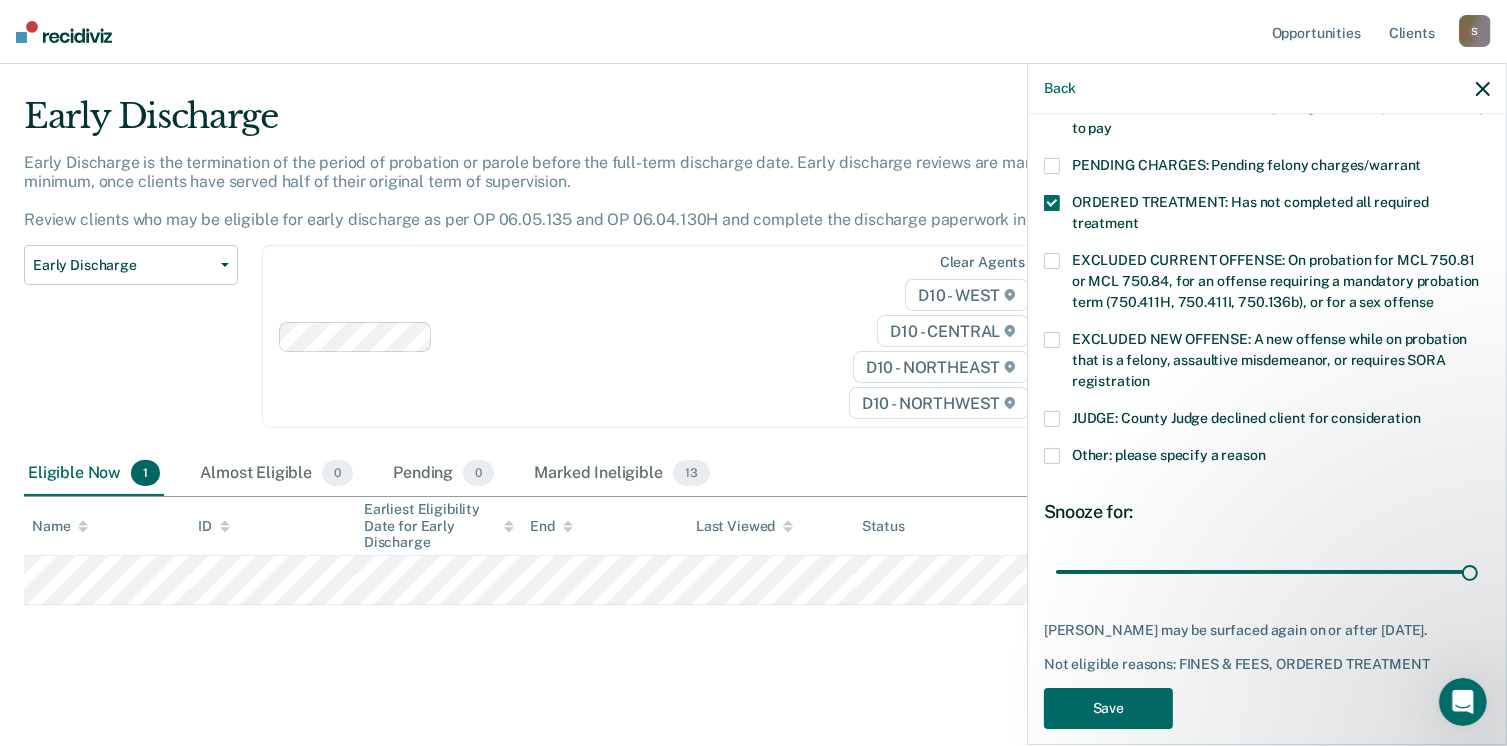 drag, startPoint x: 1192, startPoint y: 545, endPoint x: 1468, endPoint y: 553, distance: 276.1159 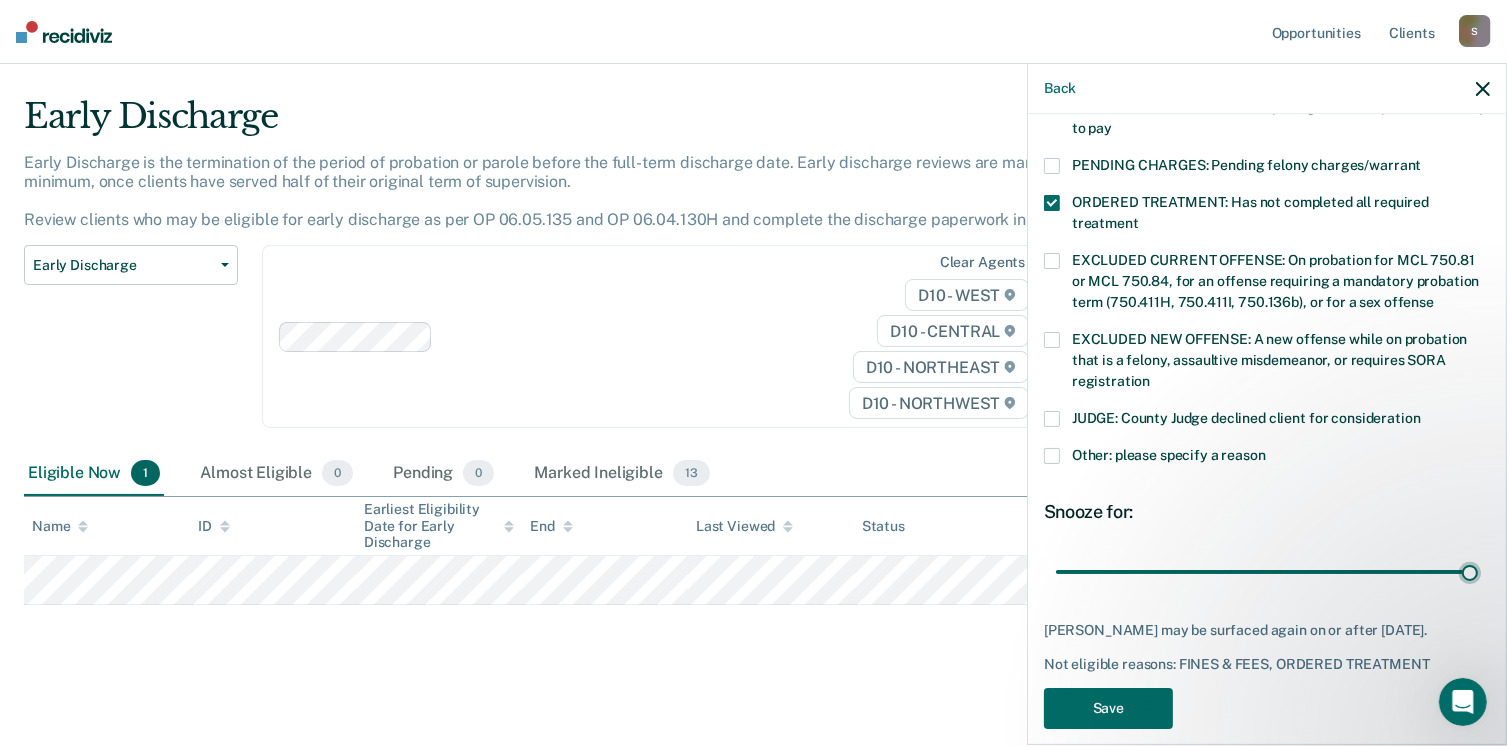 type on "90" 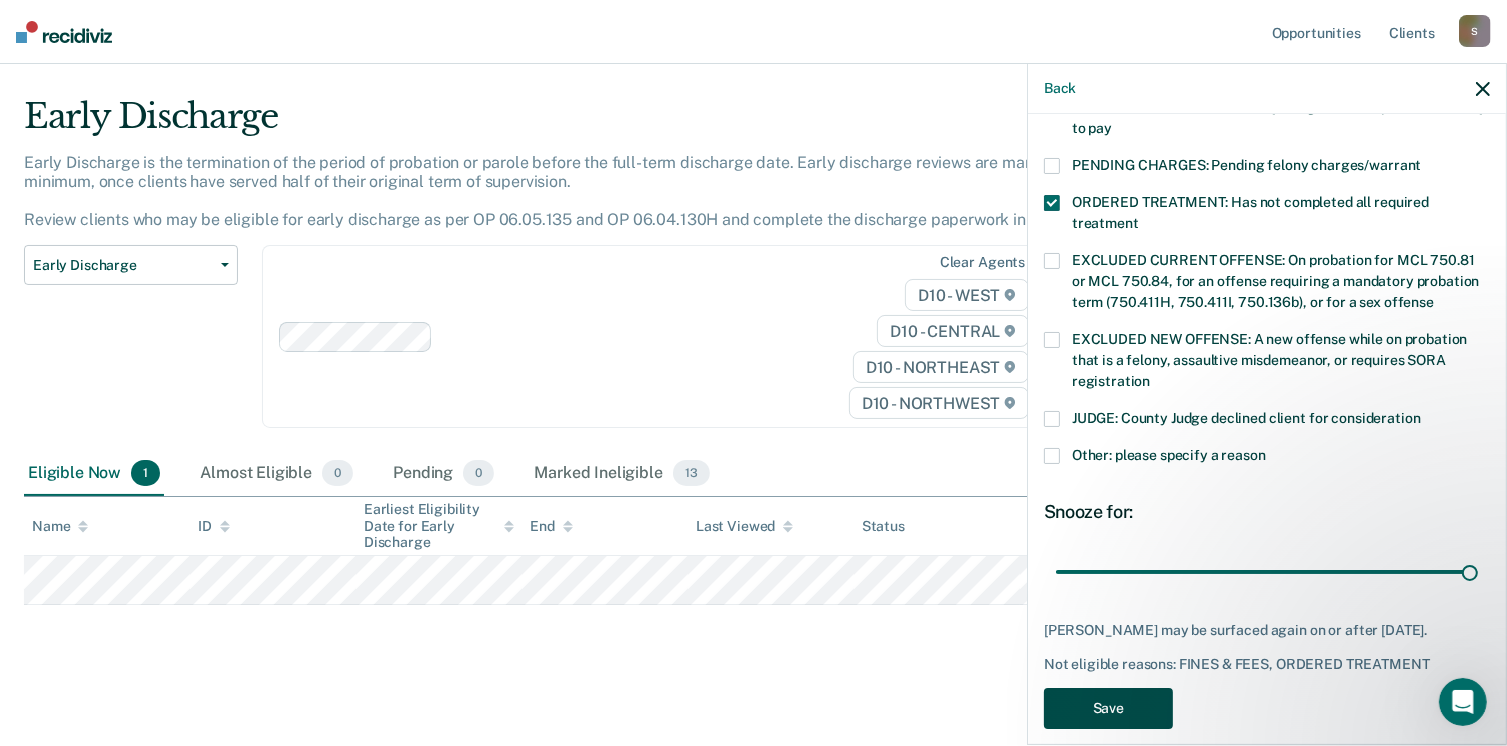 click on "Save" at bounding box center [1108, 708] 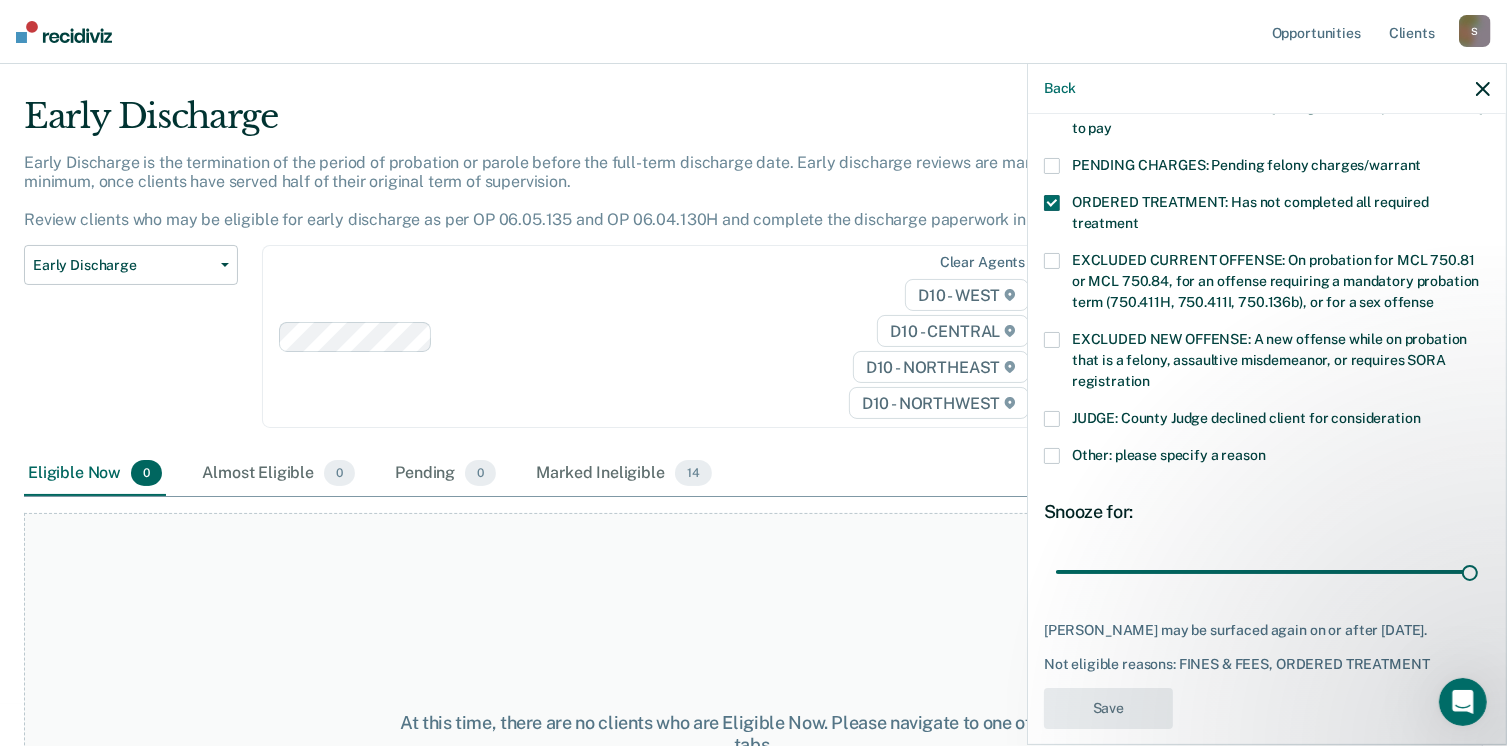 scroll, scrollTop: 519, scrollLeft: 0, axis: vertical 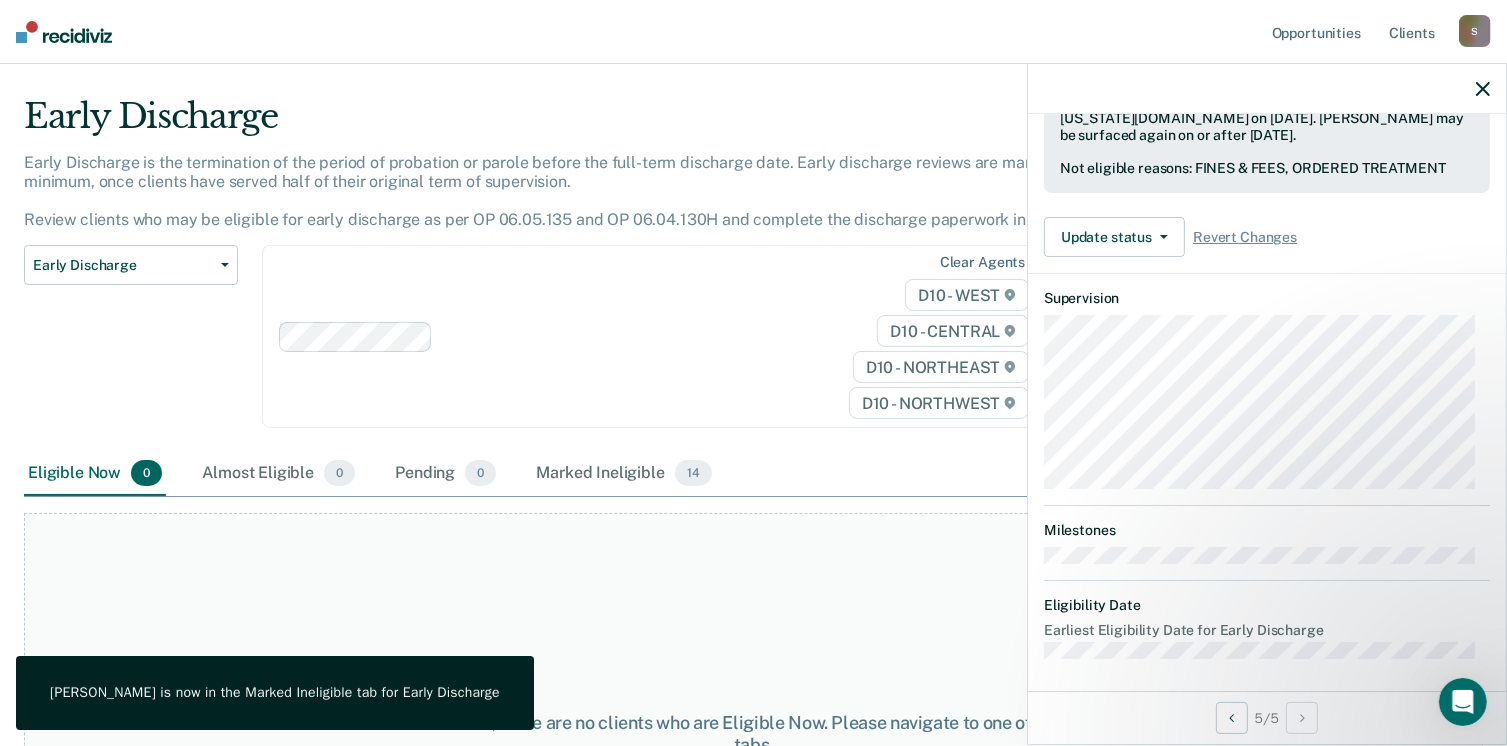 click 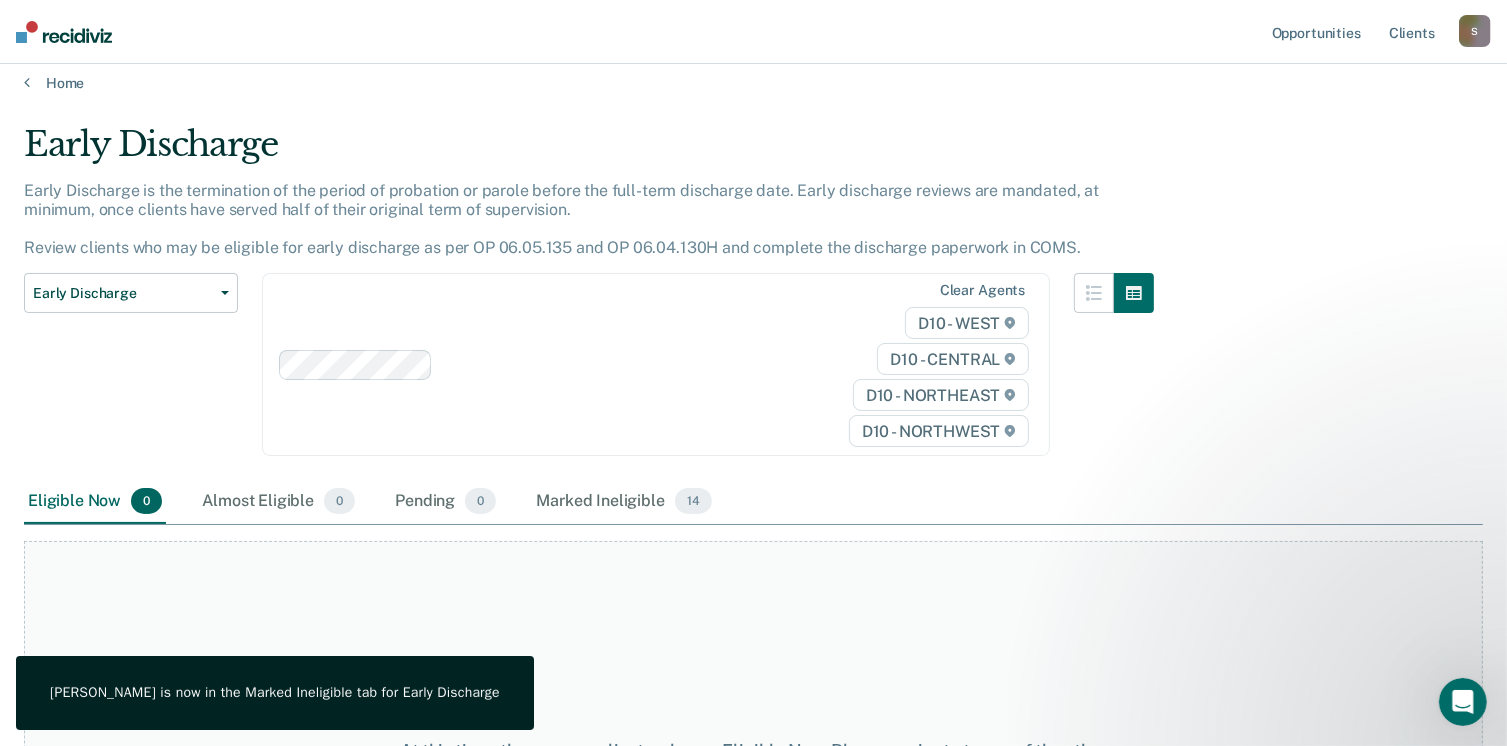 scroll, scrollTop: 0, scrollLeft: 0, axis: both 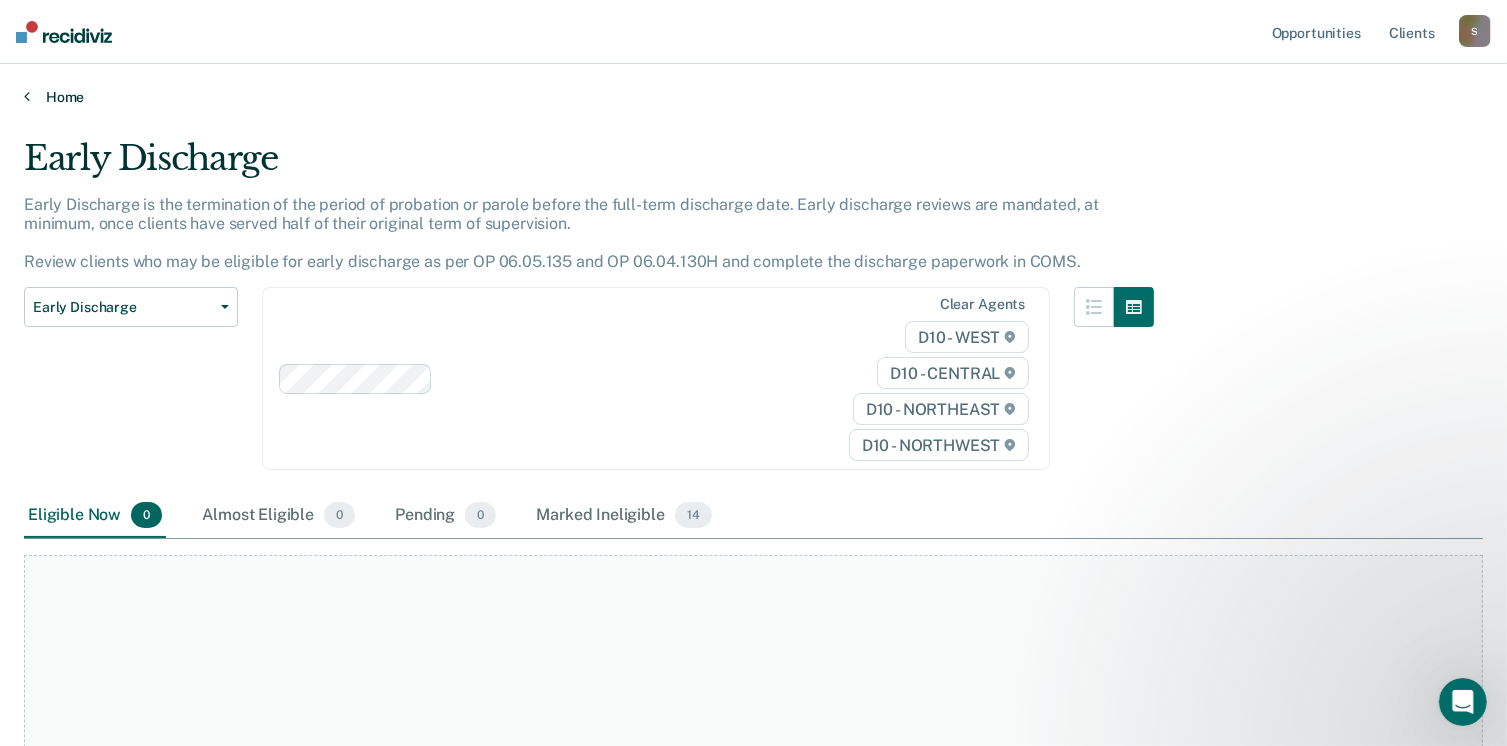 click at bounding box center [27, 96] 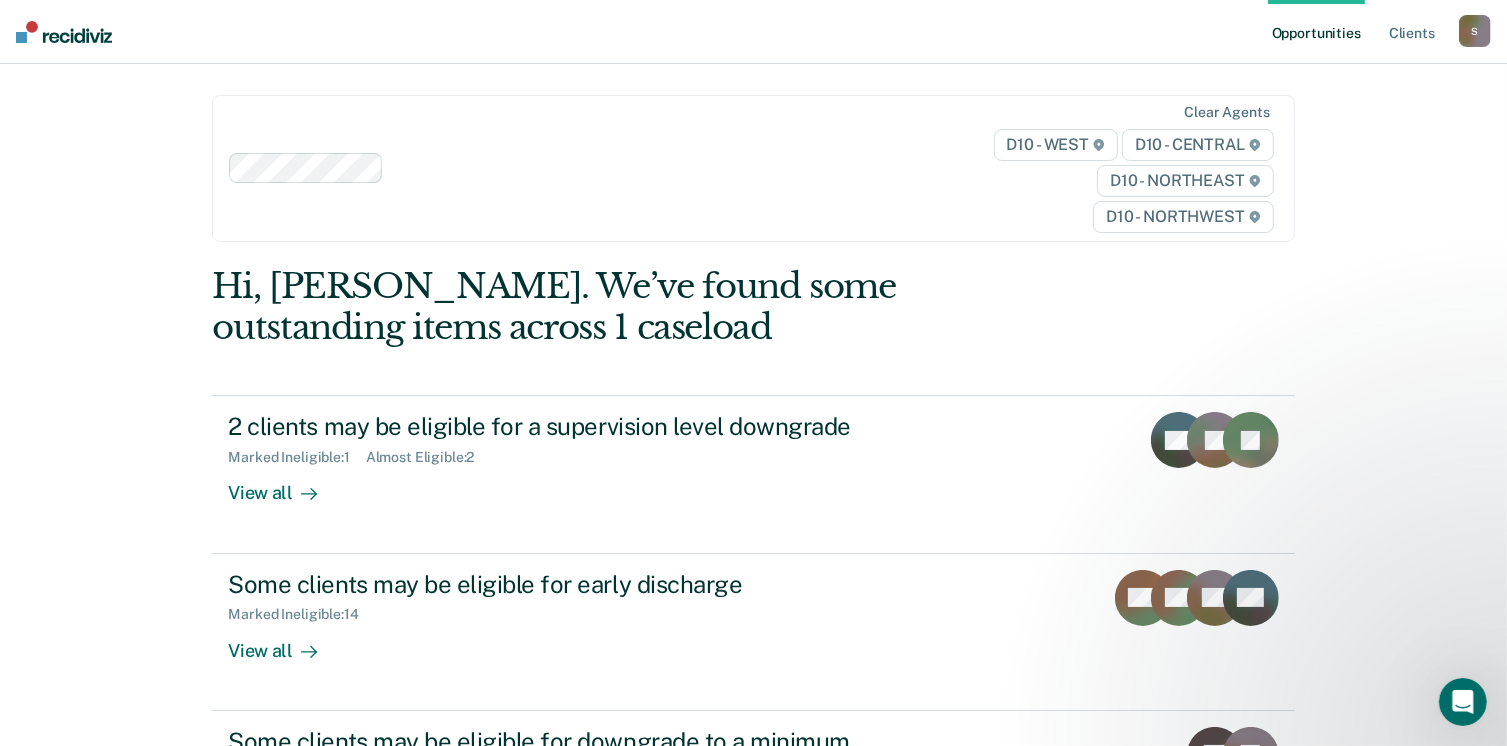 scroll, scrollTop: 0, scrollLeft: 0, axis: both 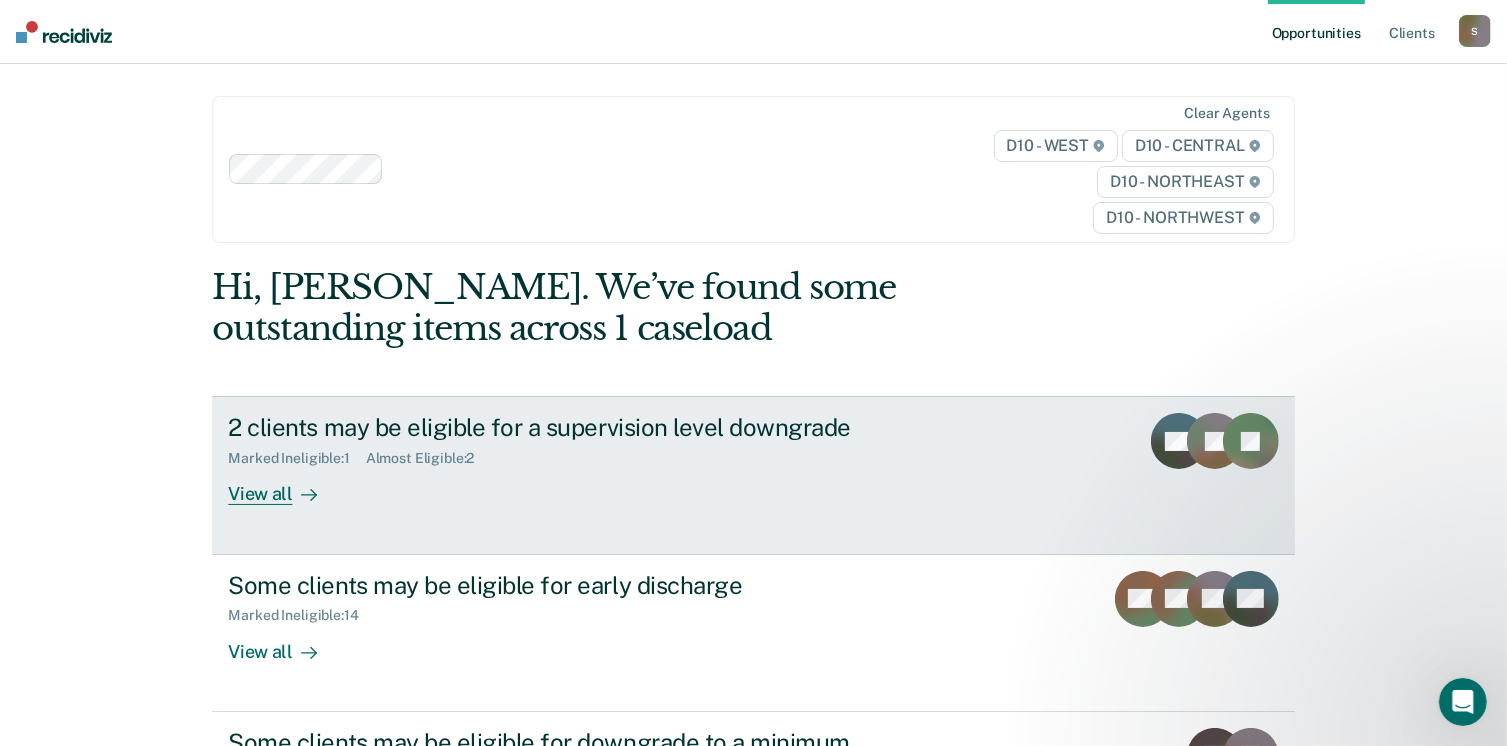 click on "View all" at bounding box center (284, 486) 